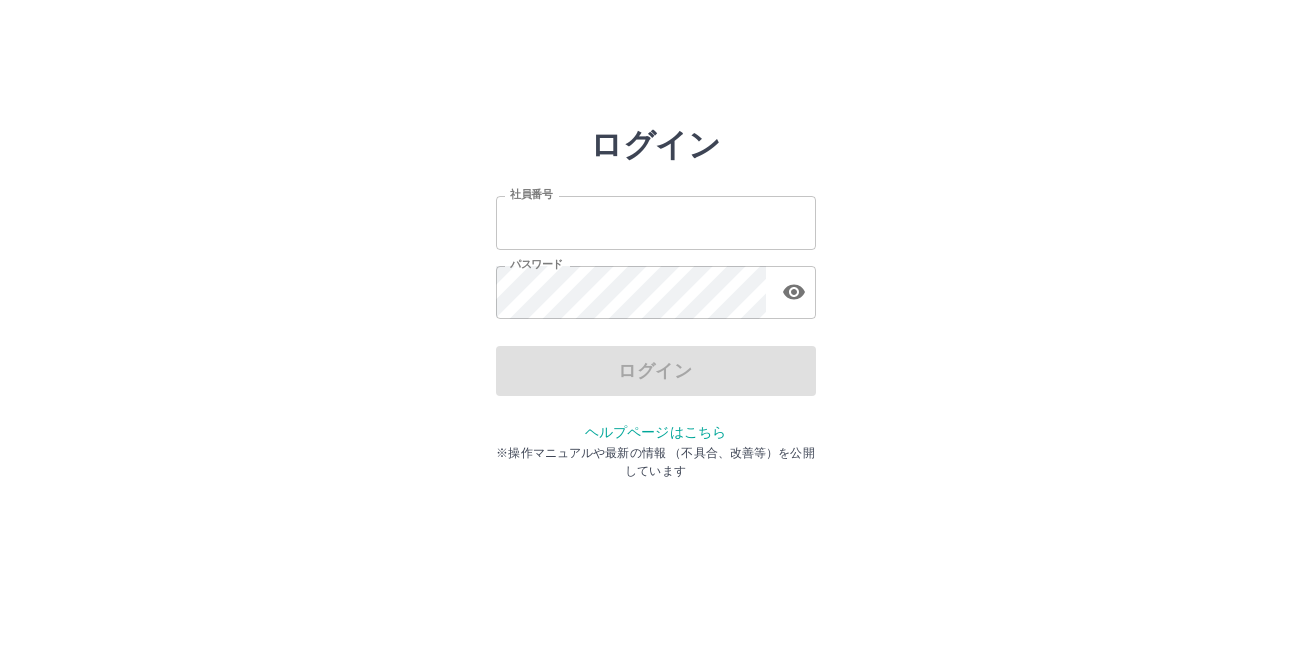 scroll, scrollTop: 0, scrollLeft: 0, axis: both 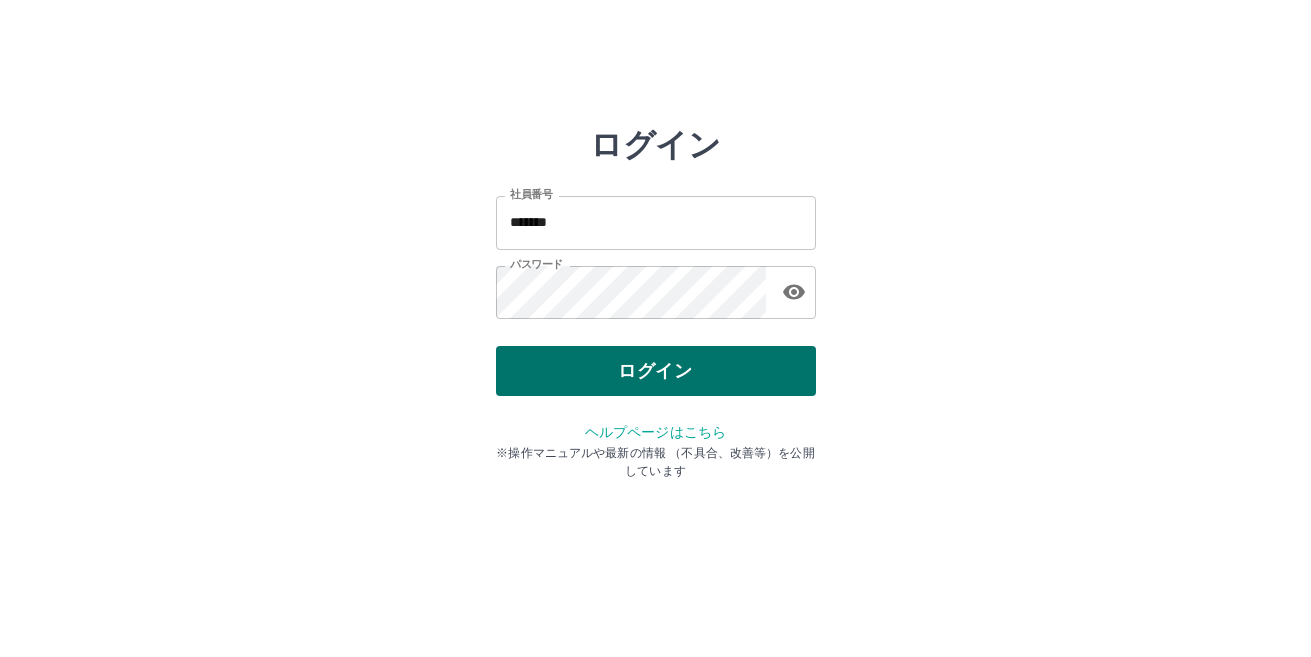 click on "ログイン" at bounding box center [656, 371] 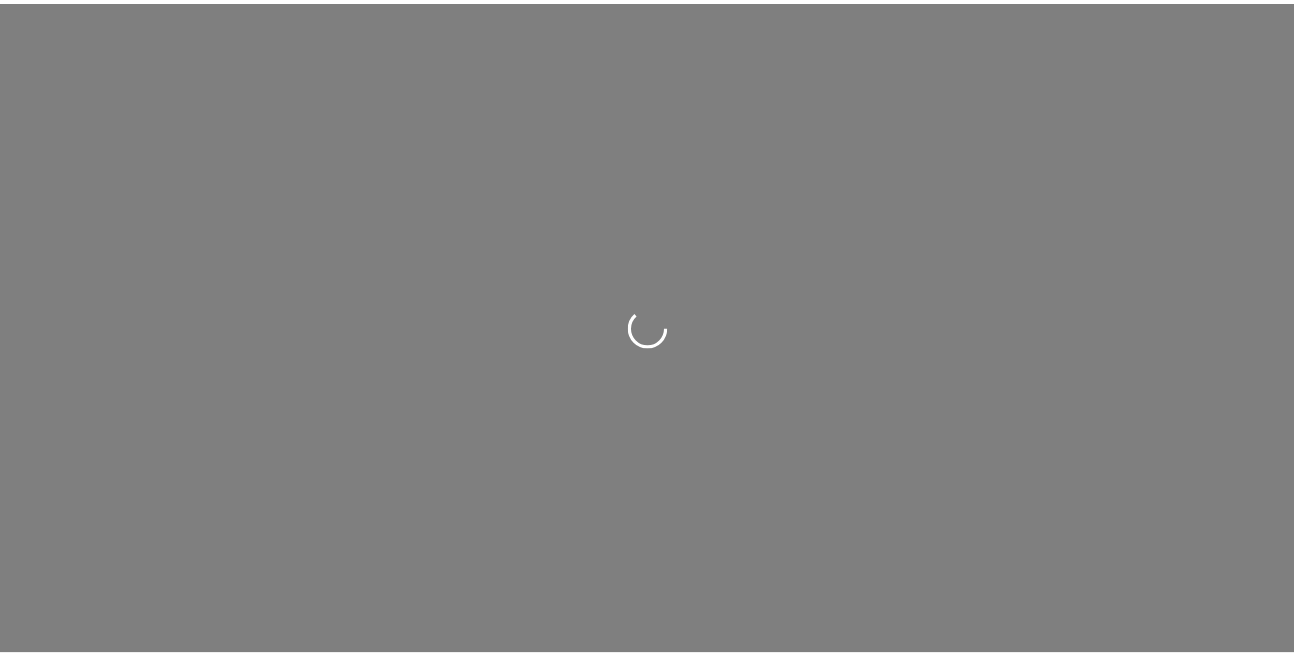 scroll, scrollTop: 0, scrollLeft: 0, axis: both 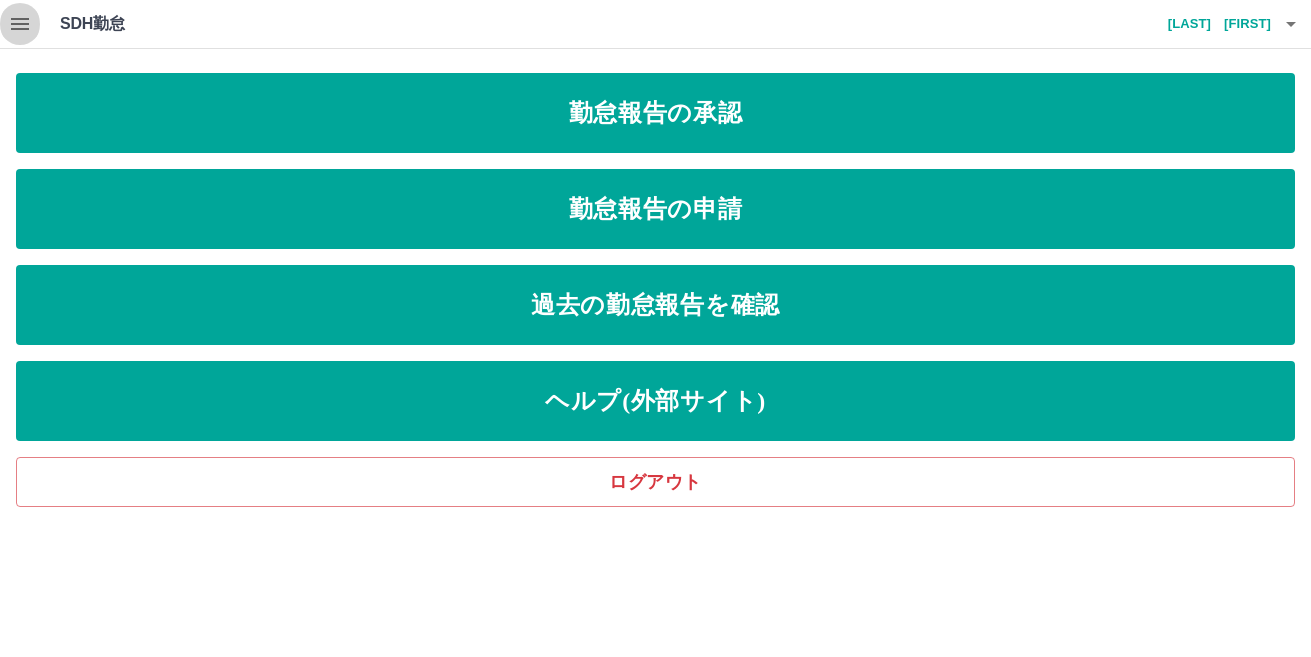 click 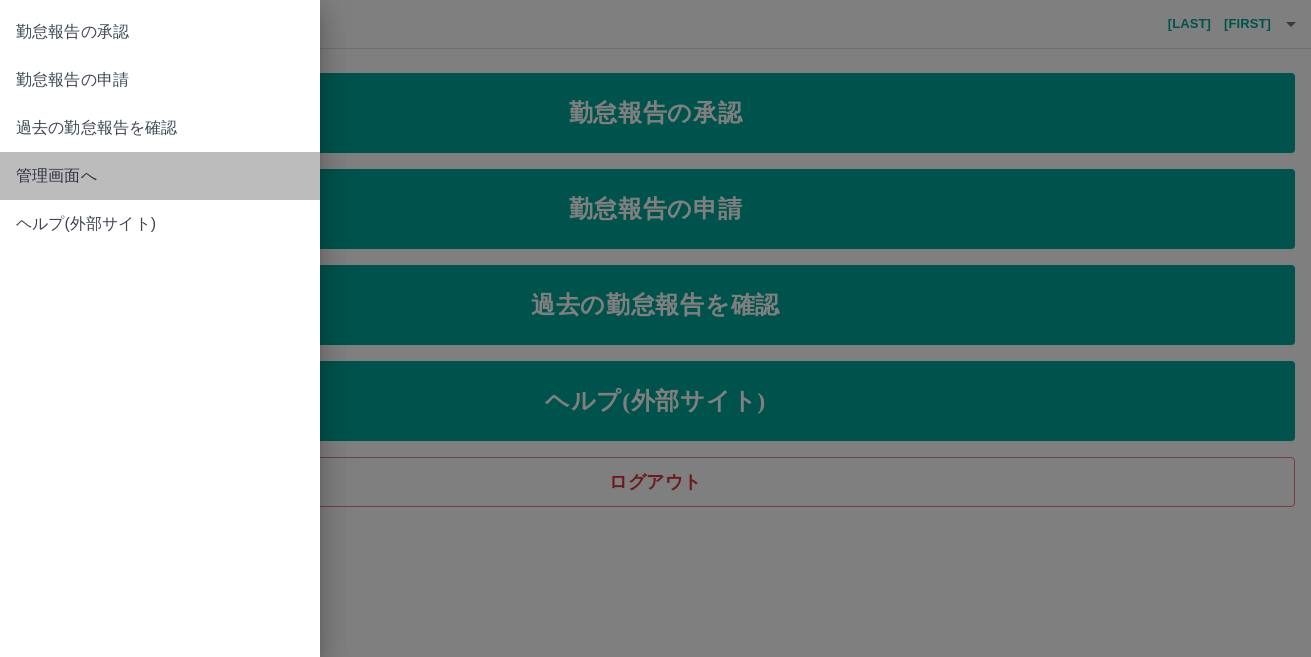 click on "管理画面へ" at bounding box center [160, 176] 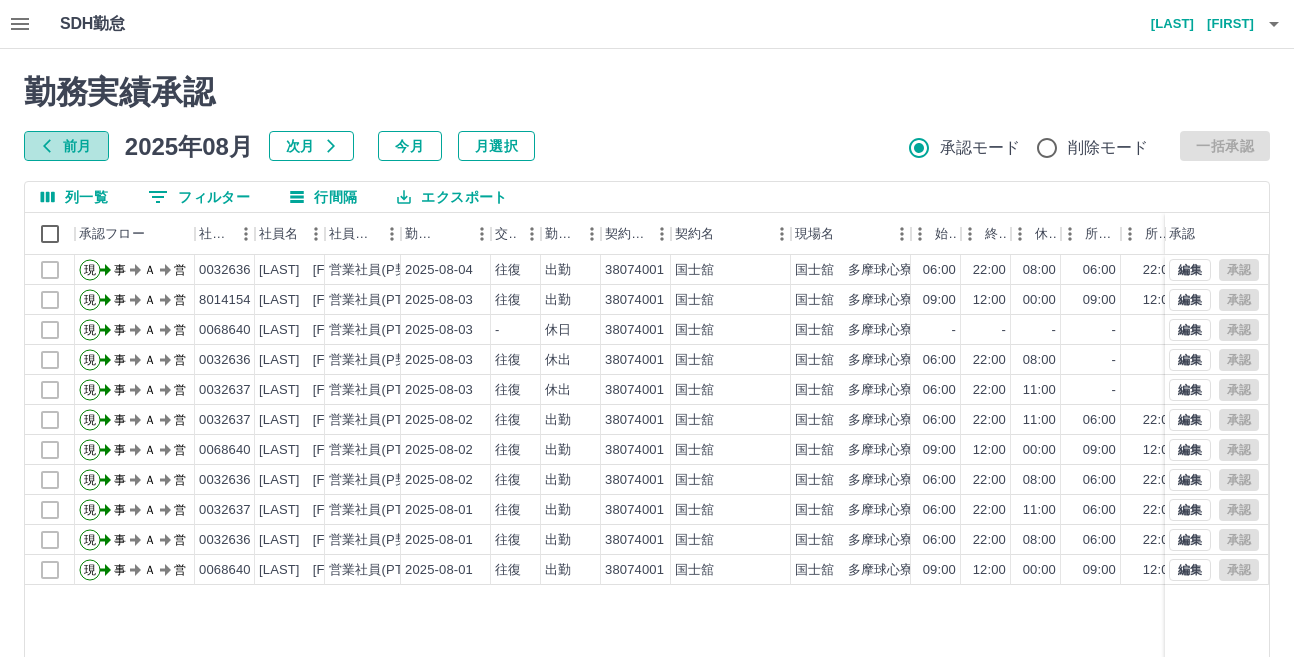 click 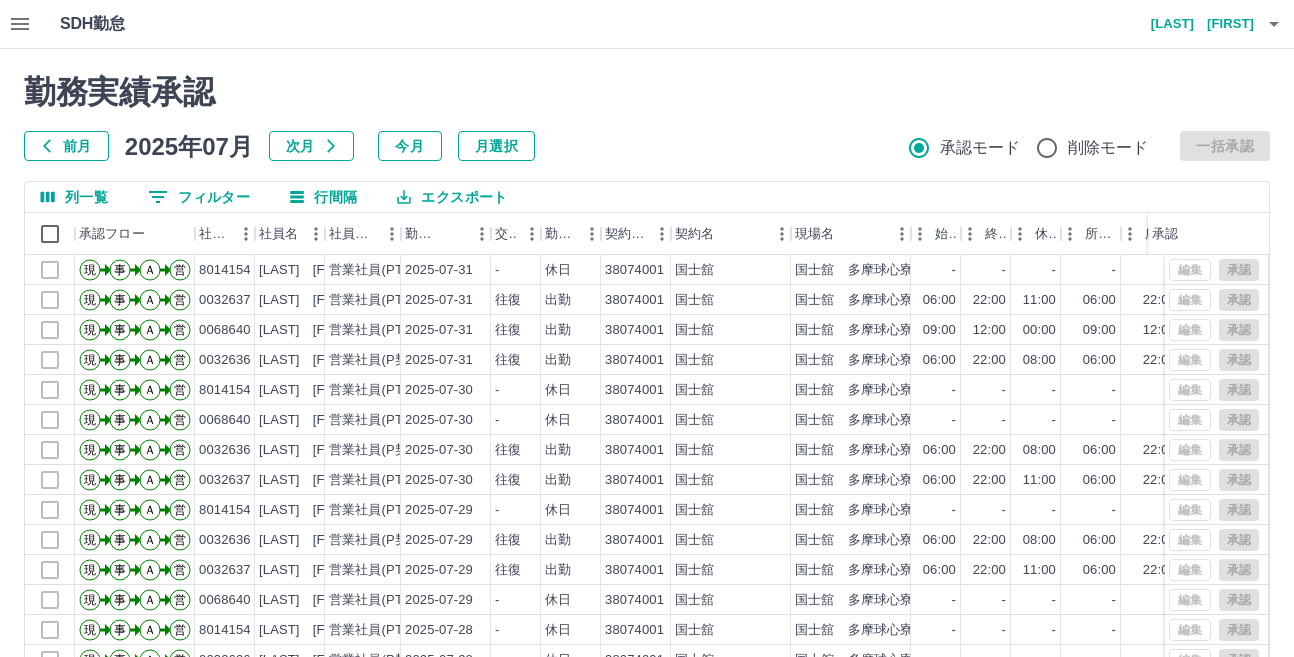 click 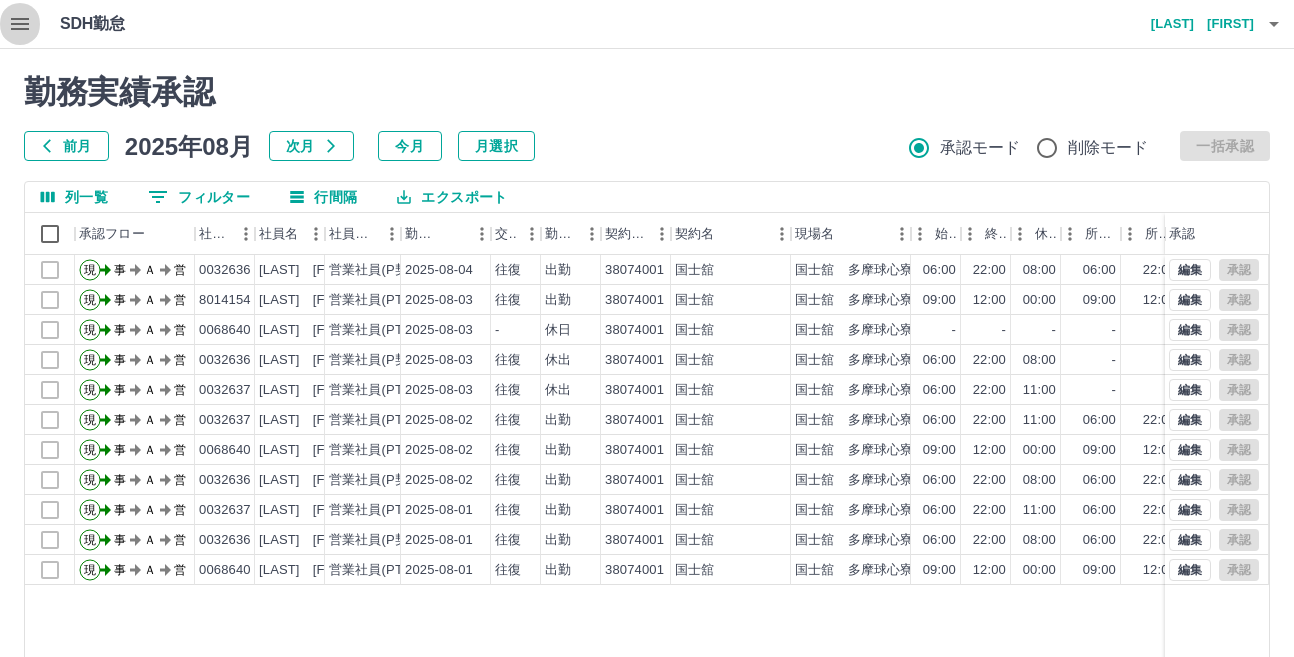 click 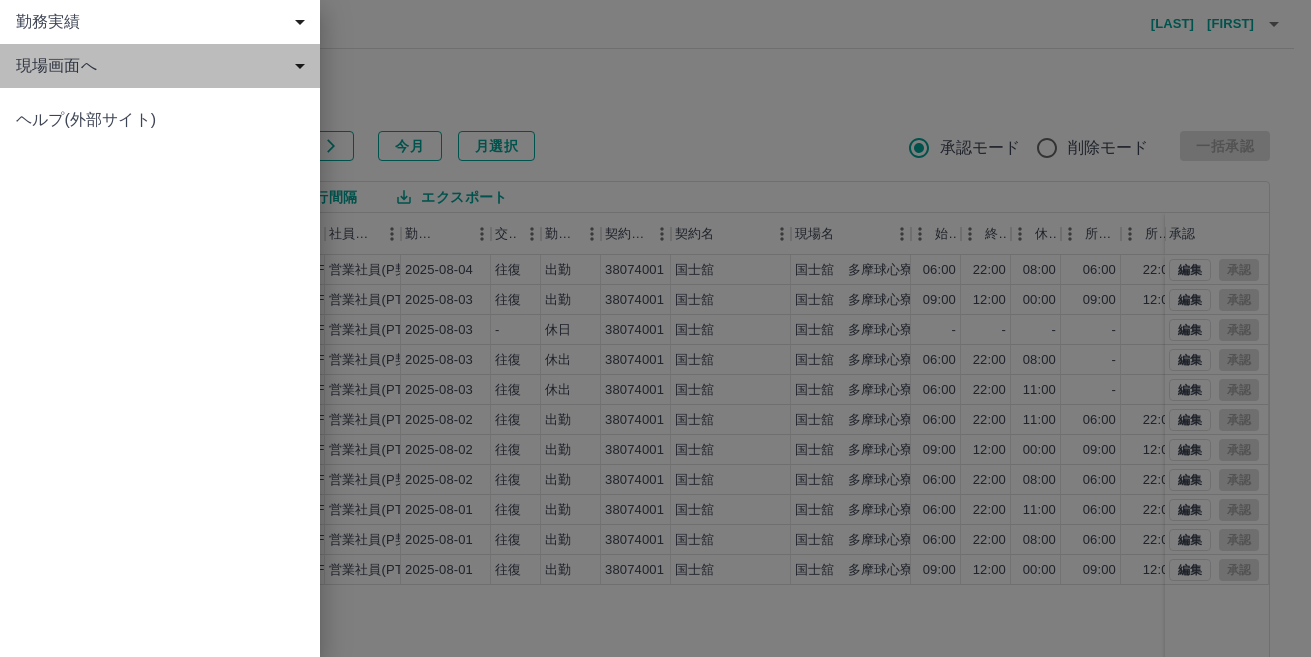 click on "現場画面へ" at bounding box center [164, 66] 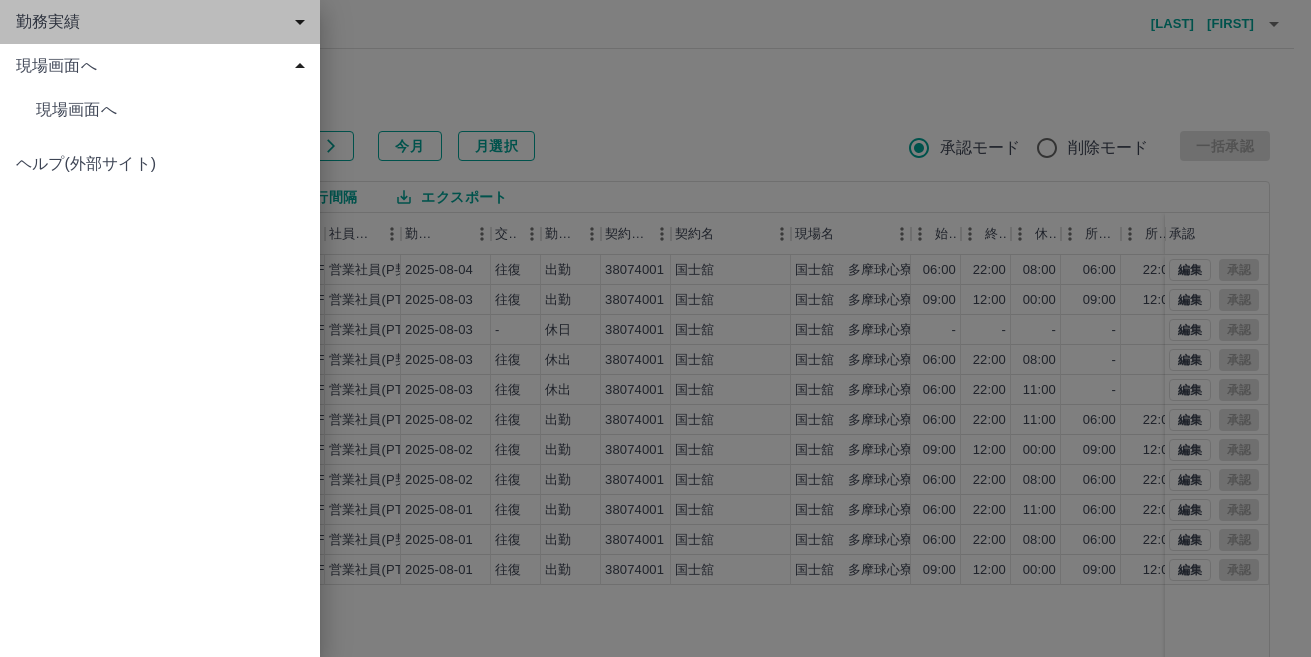click on "勤務実績" at bounding box center [164, 22] 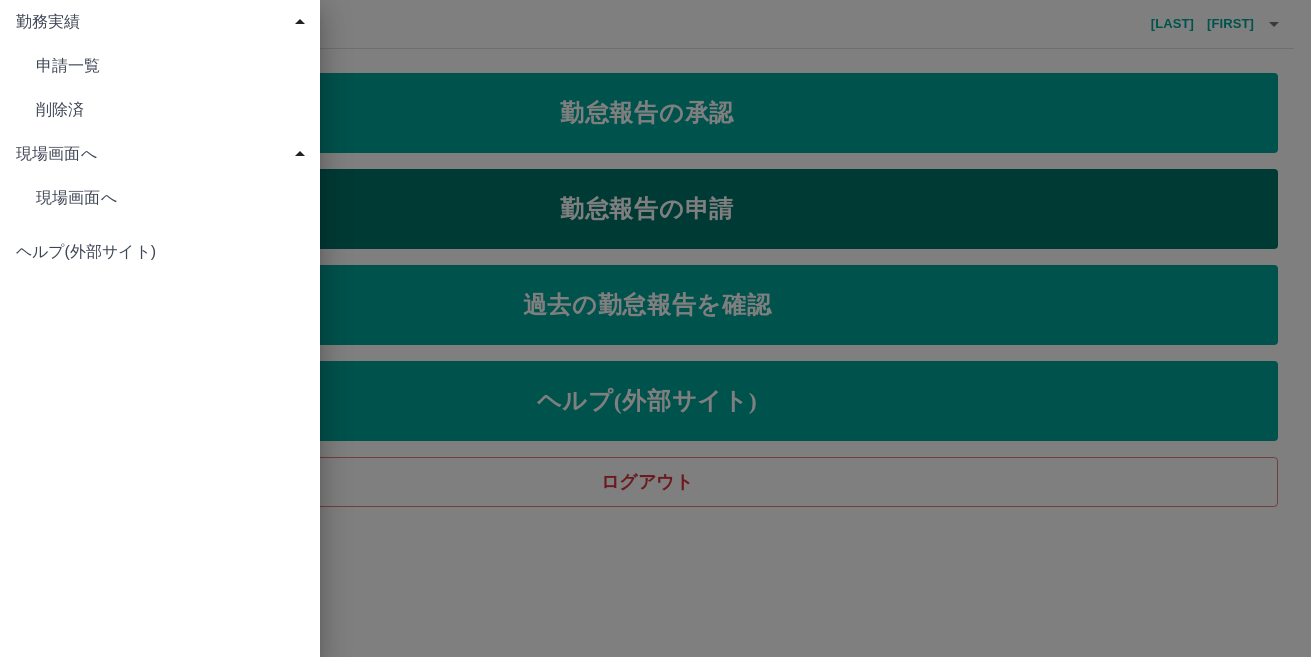 click at bounding box center [655, 328] 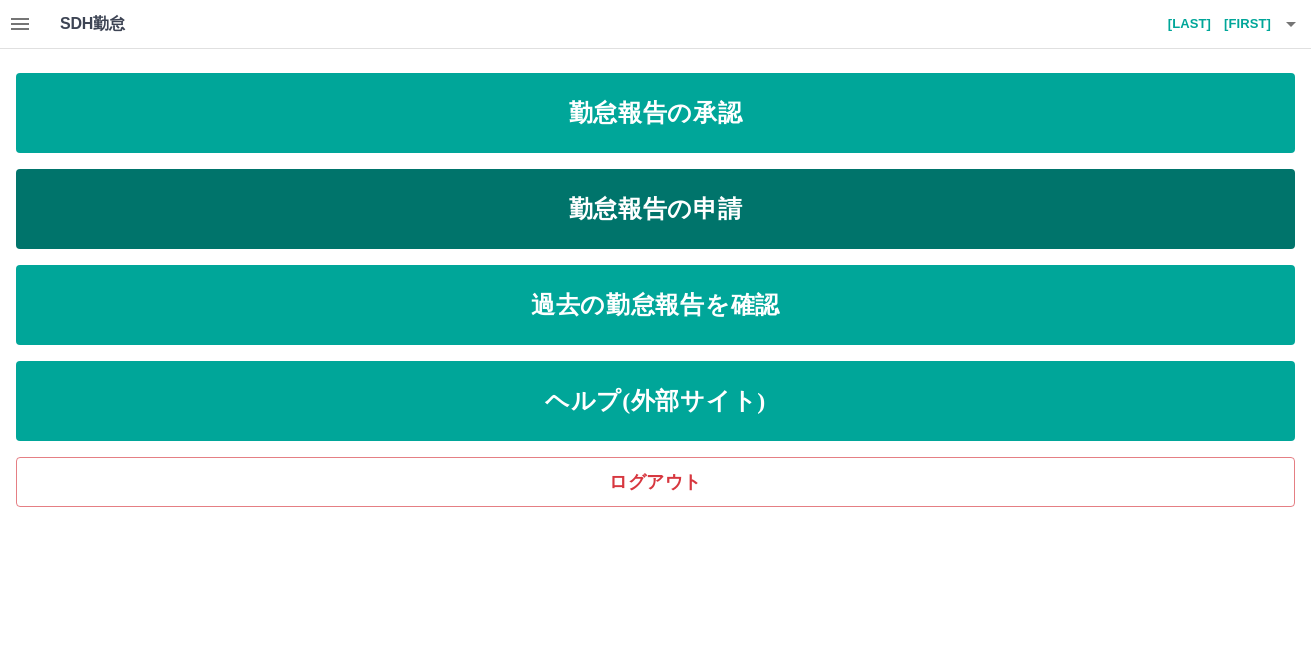 click on "勤怠報告の申請" at bounding box center [655, 209] 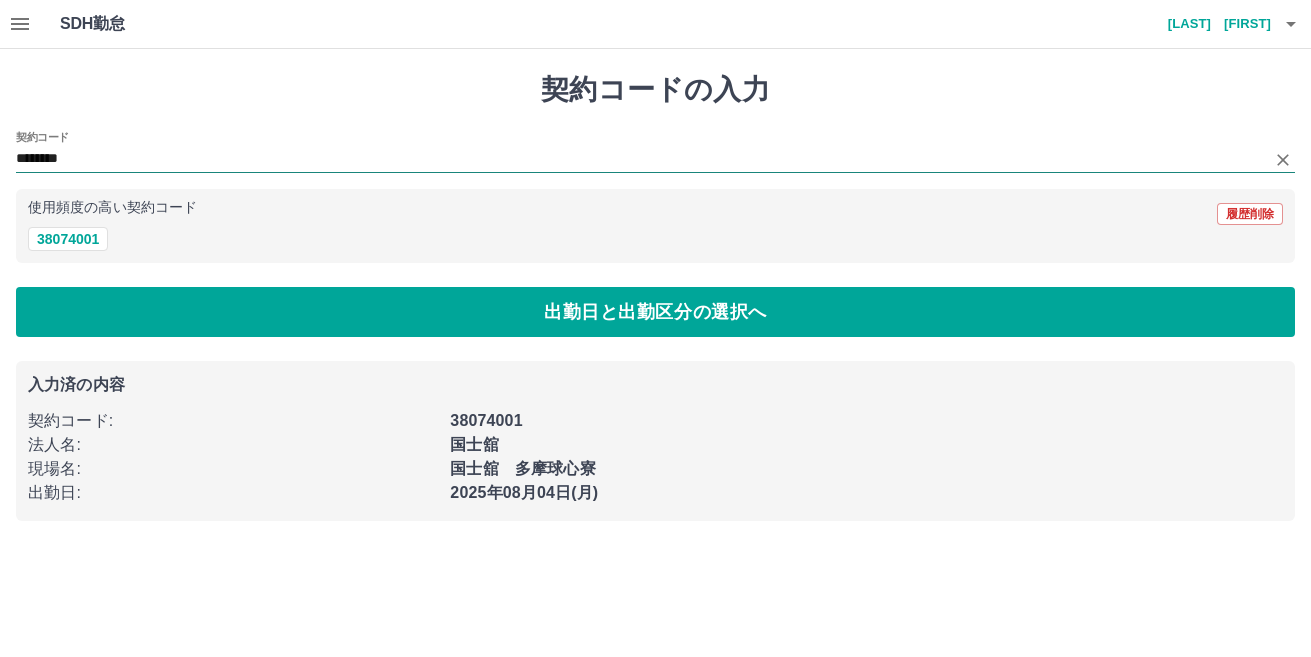 click on "********" at bounding box center [640, 159] 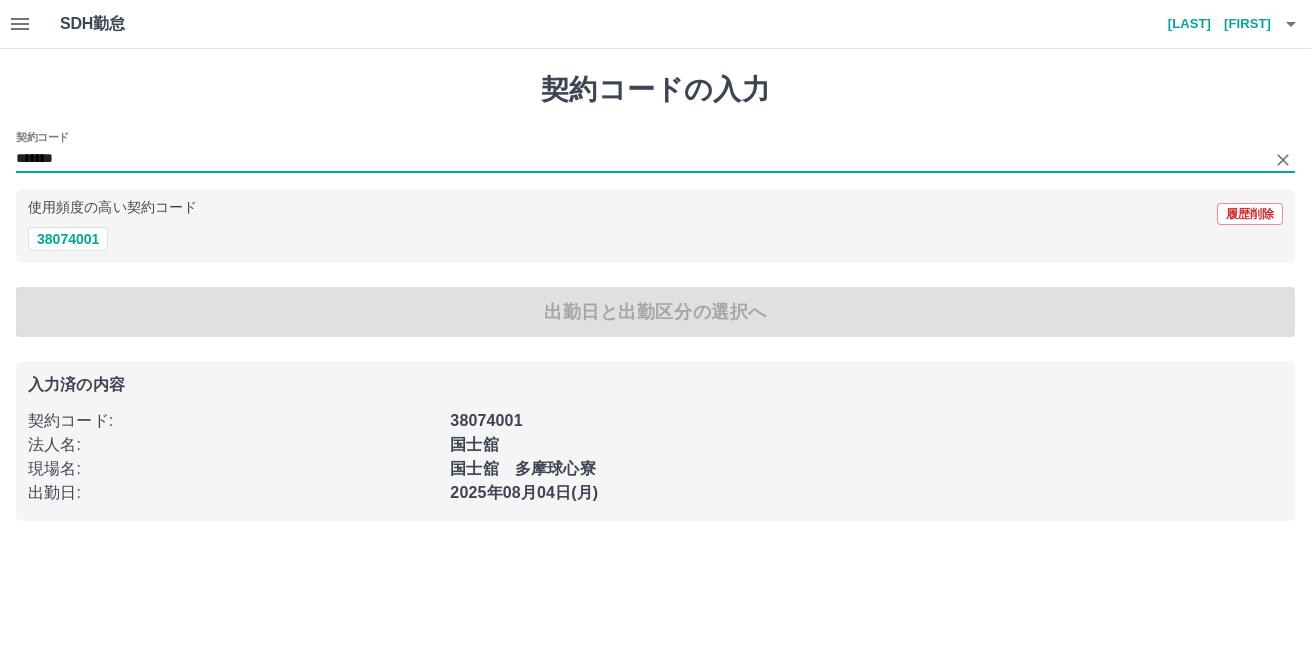 click on "*******" at bounding box center [640, 159] 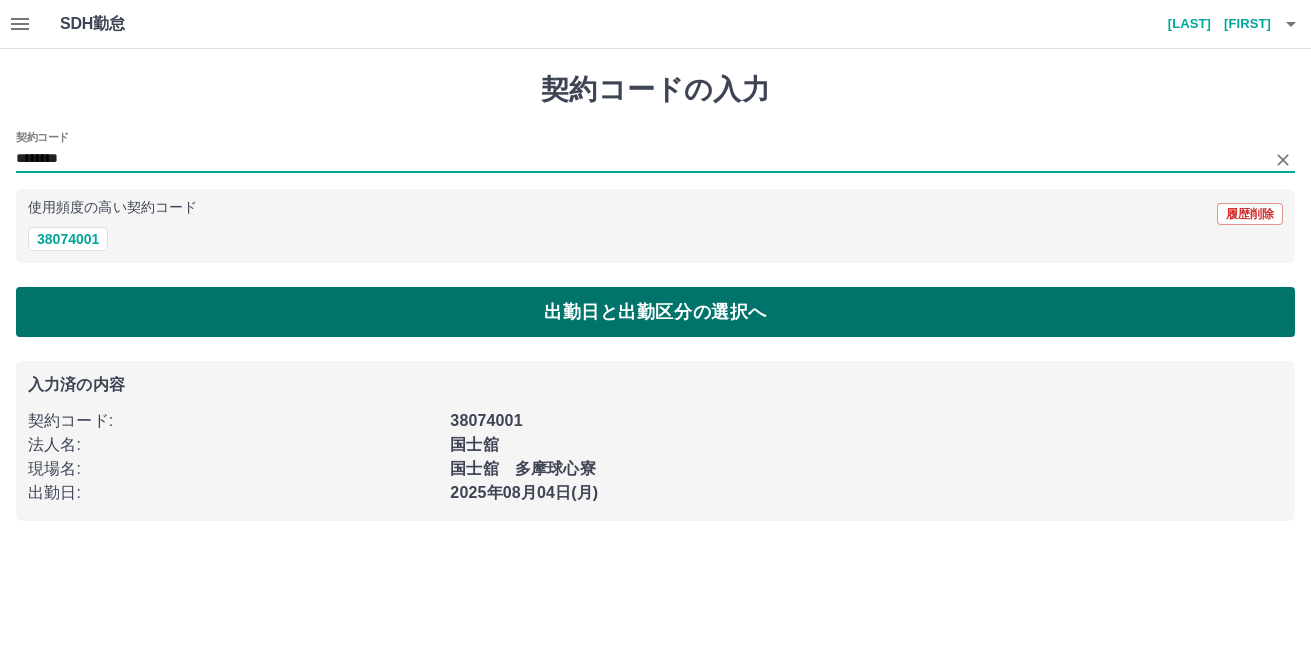 type on "********" 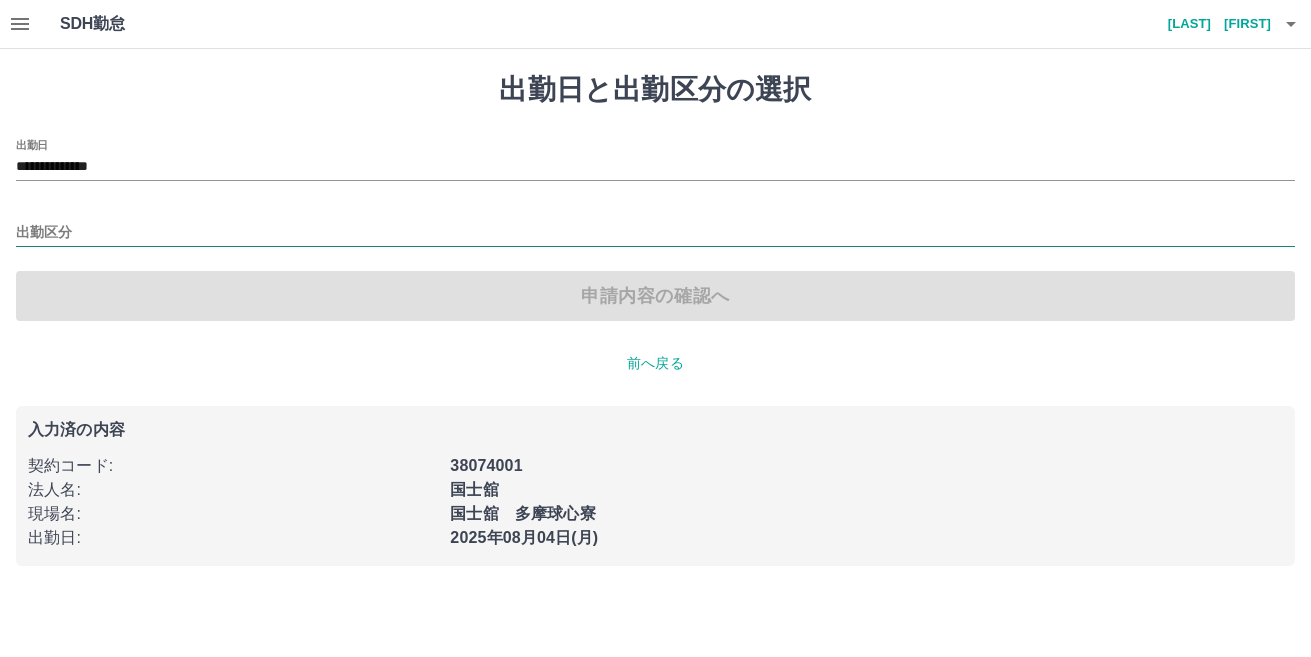 click on "出勤区分" at bounding box center (655, 233) 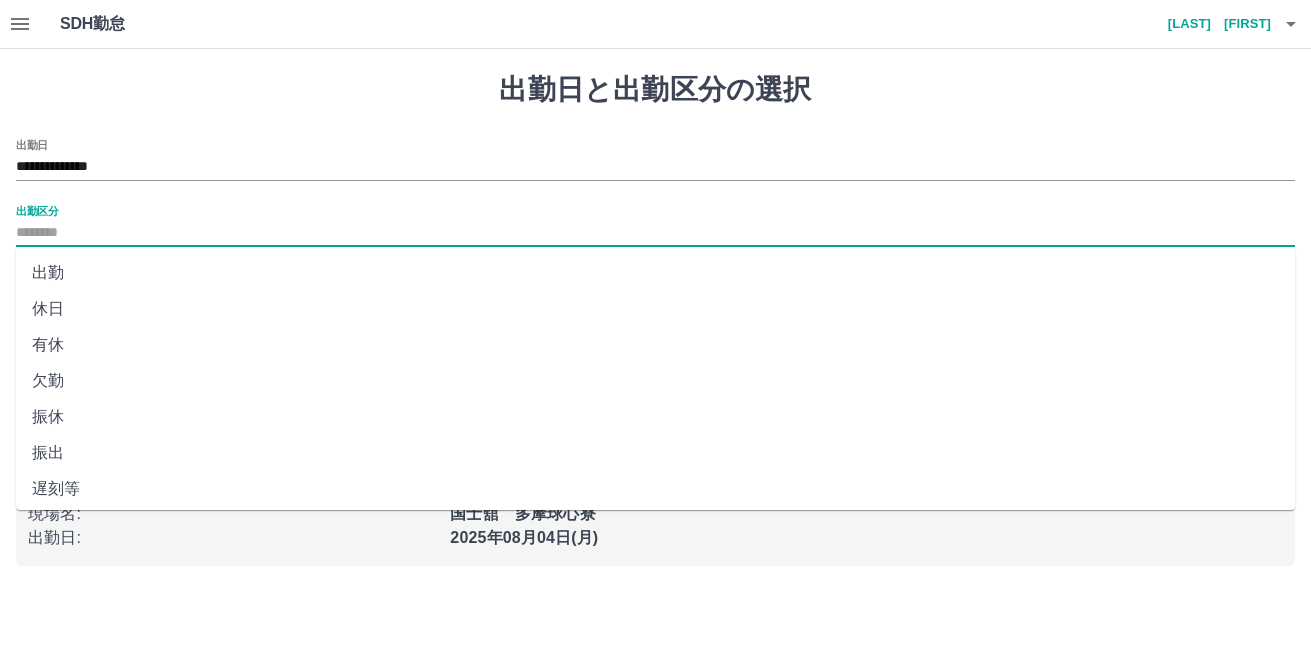 click on "出勤" at bounding box center [655, 273] 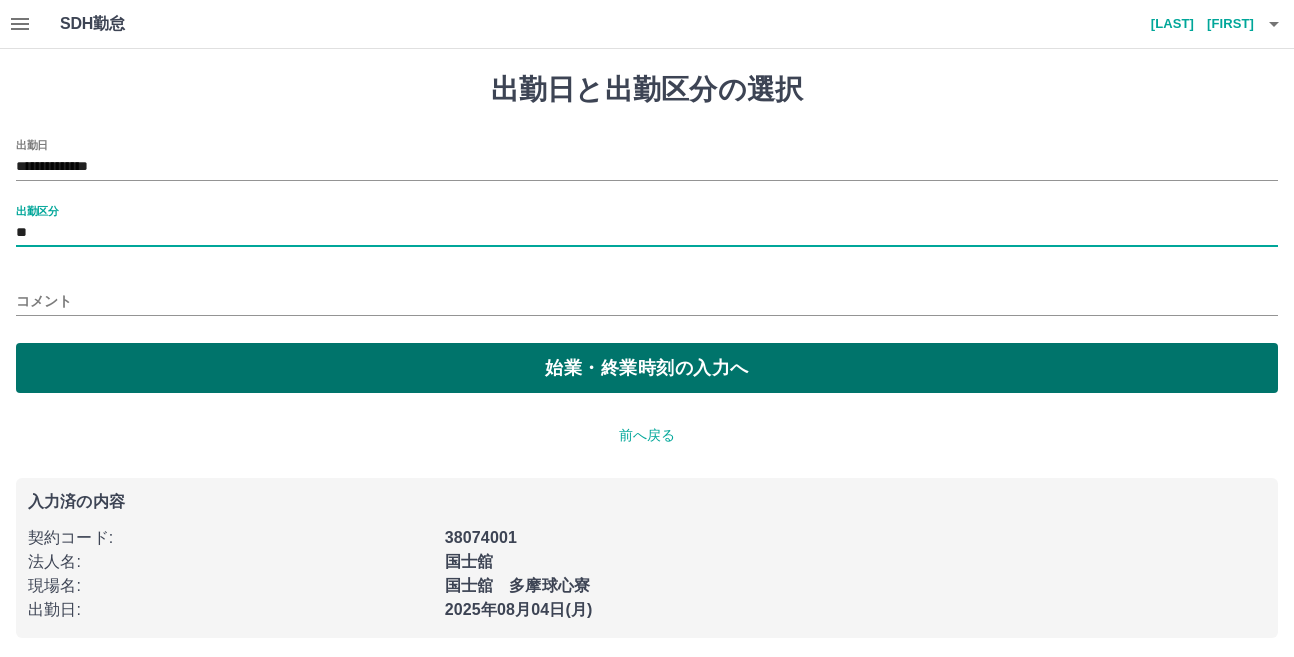 click on "始業・終業時刻の入力へ" at bounding box center [647, 368] 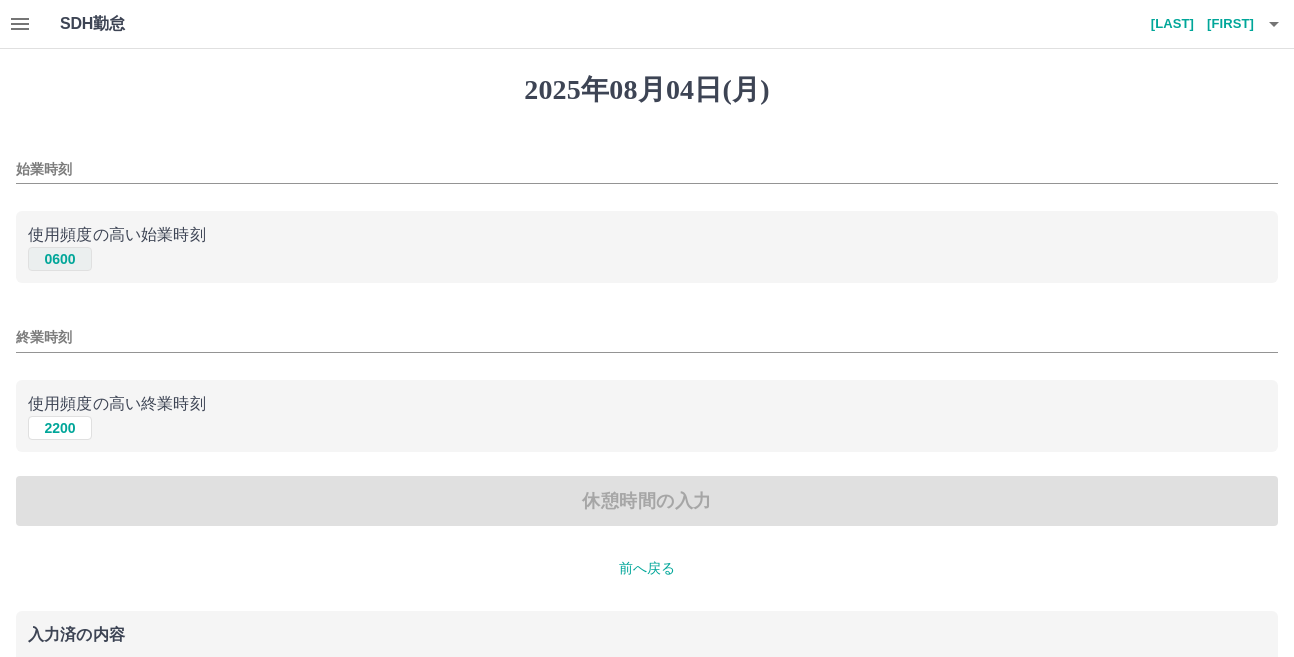 click on "0600" at bounding box center (60, 259) 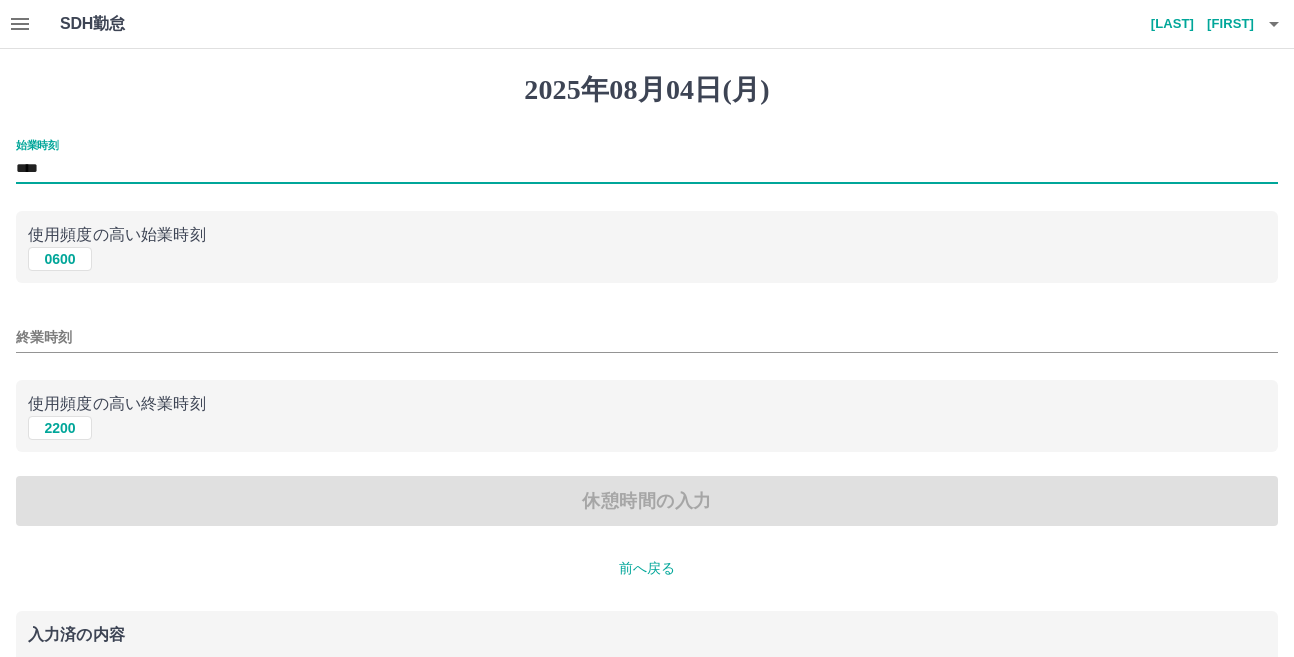 click on "****" at bounding box center (647, 169) 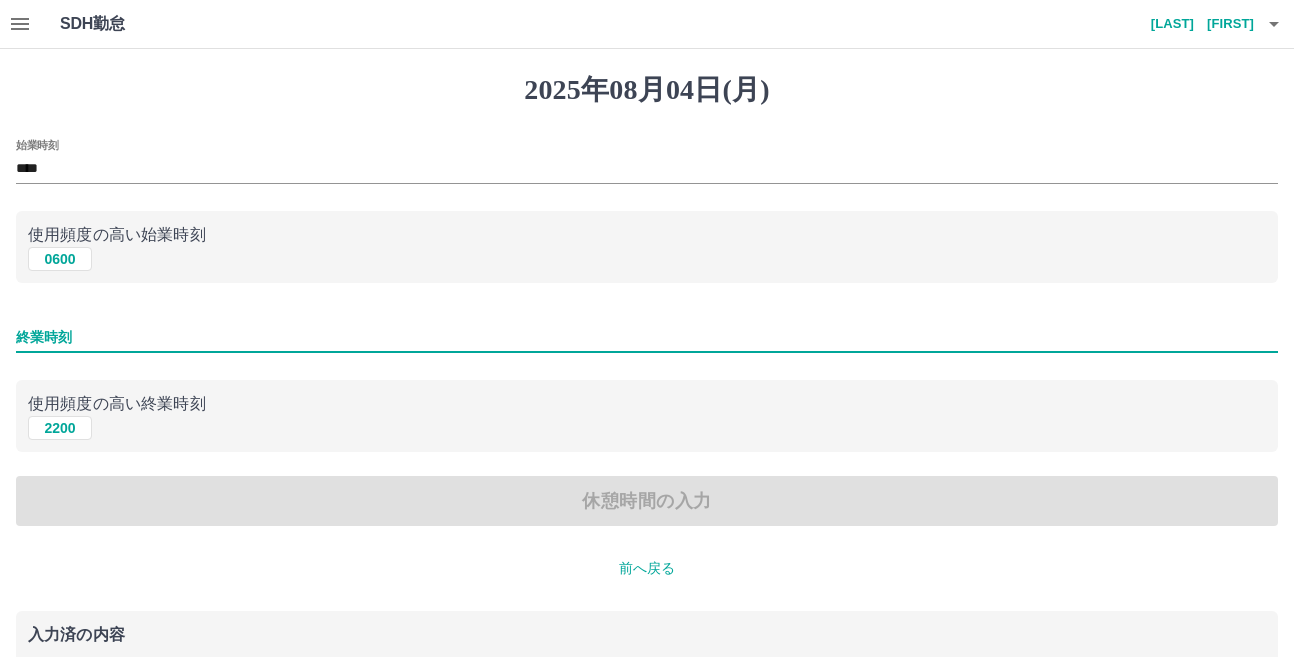 click on "終業時刻" at bounding box center [647, 337] 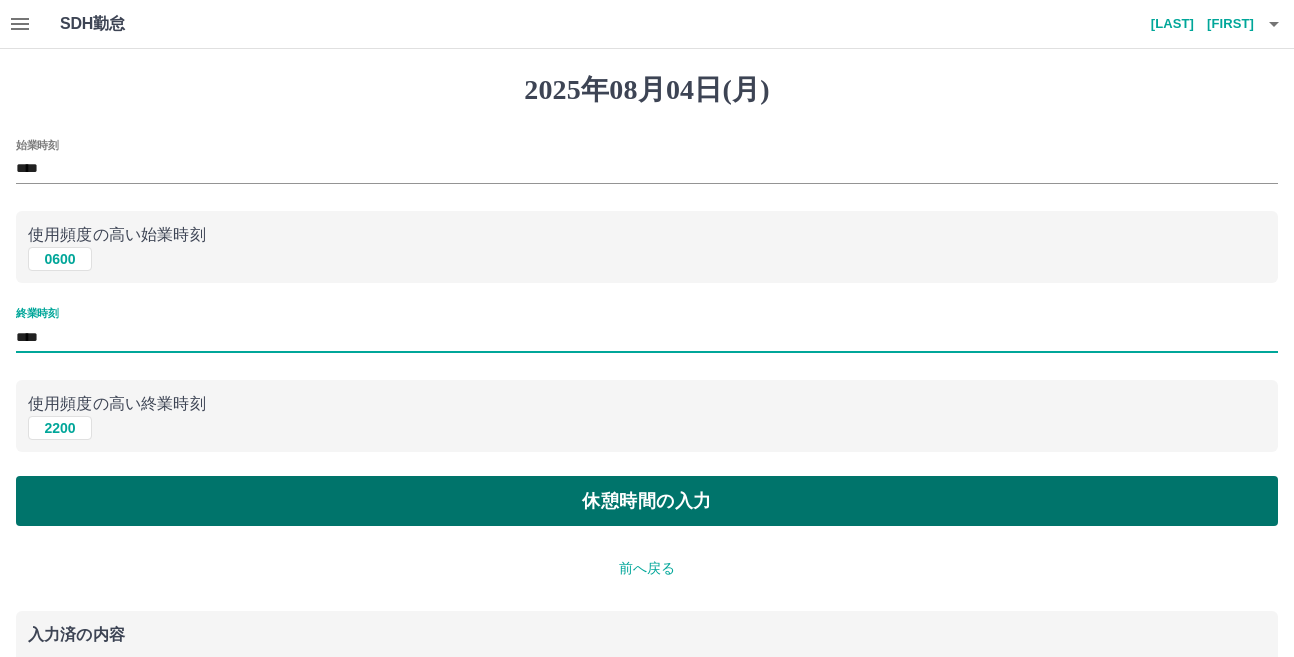 type on "****" 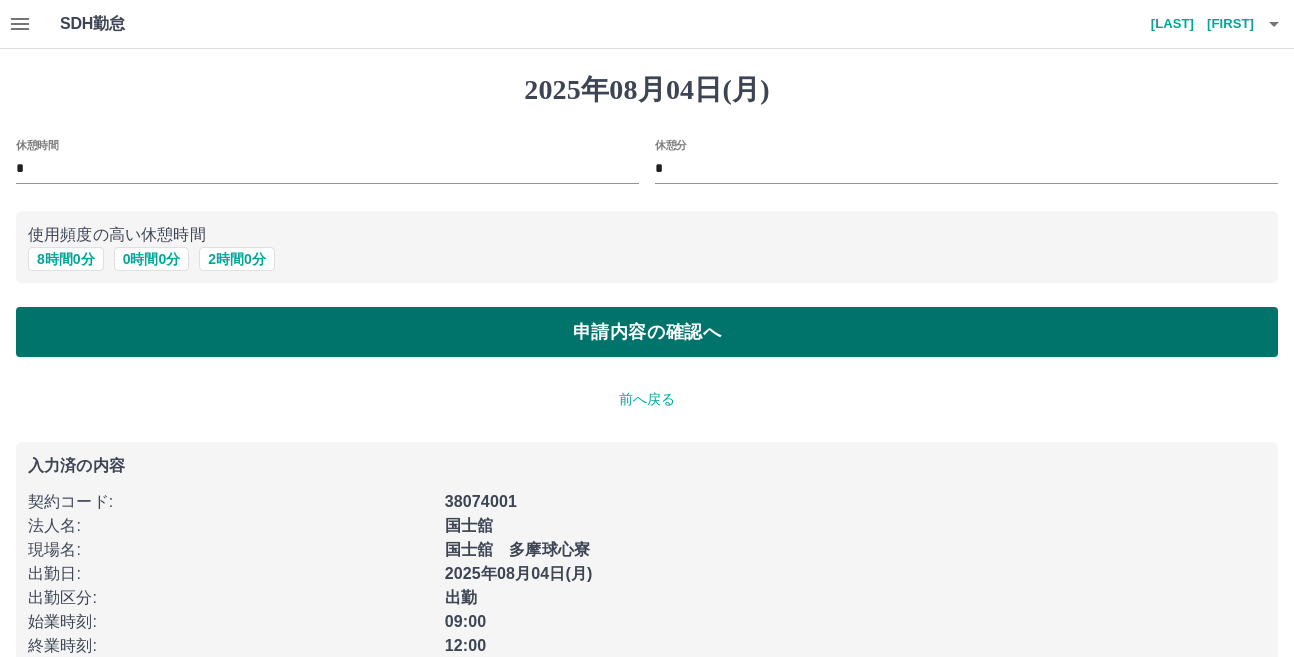 click on "申請内容の確認へ" at bounding box center (647, 332) 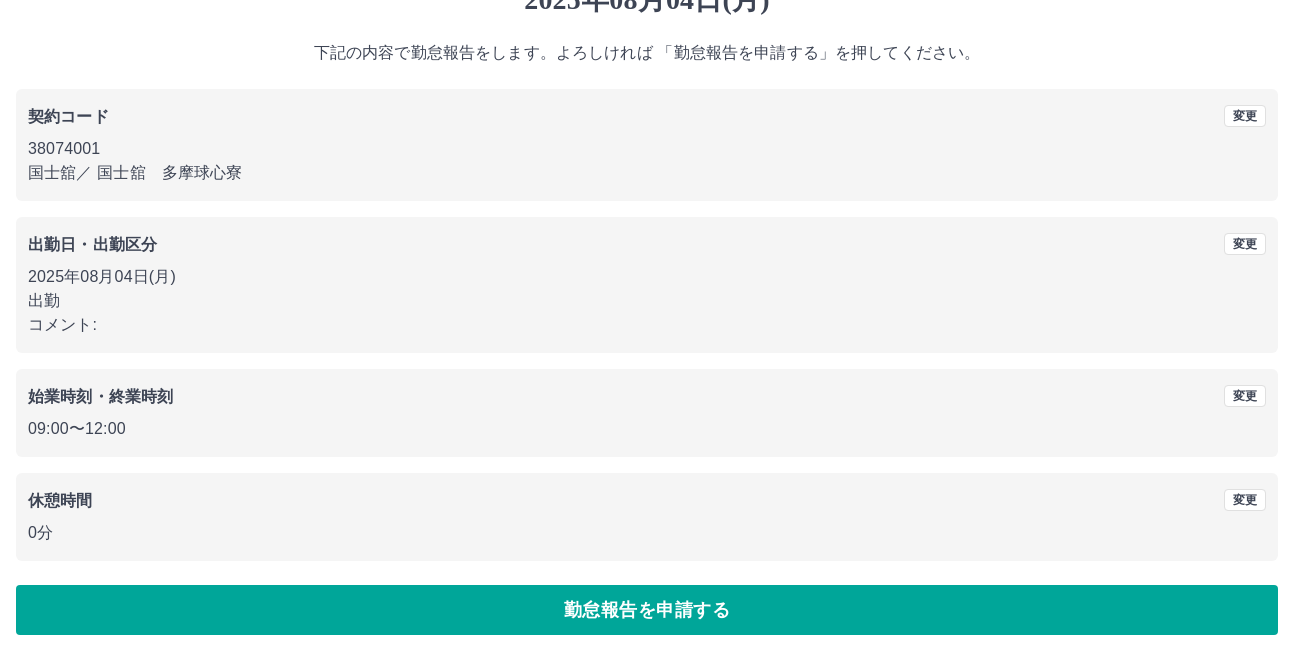 scroll, scrollTop: 92, scrollLeft: 0, axis: vertical 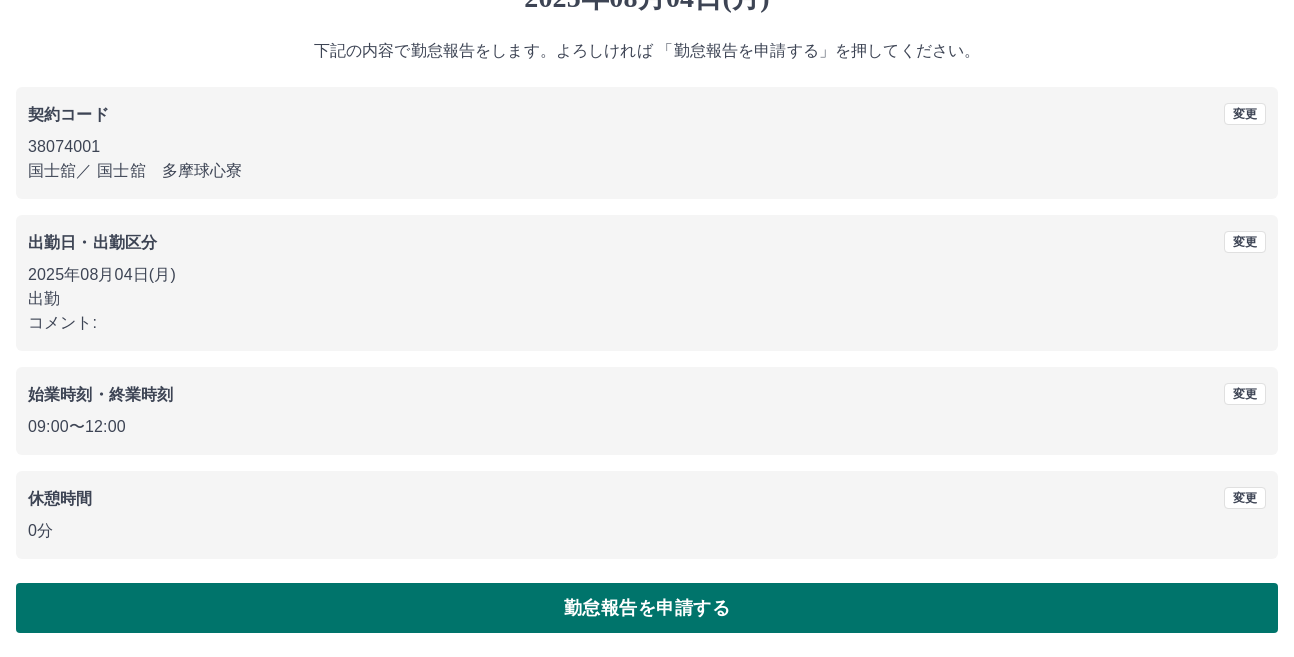 click on "勤怠報告を申請する" at bounding box center (647, 608) 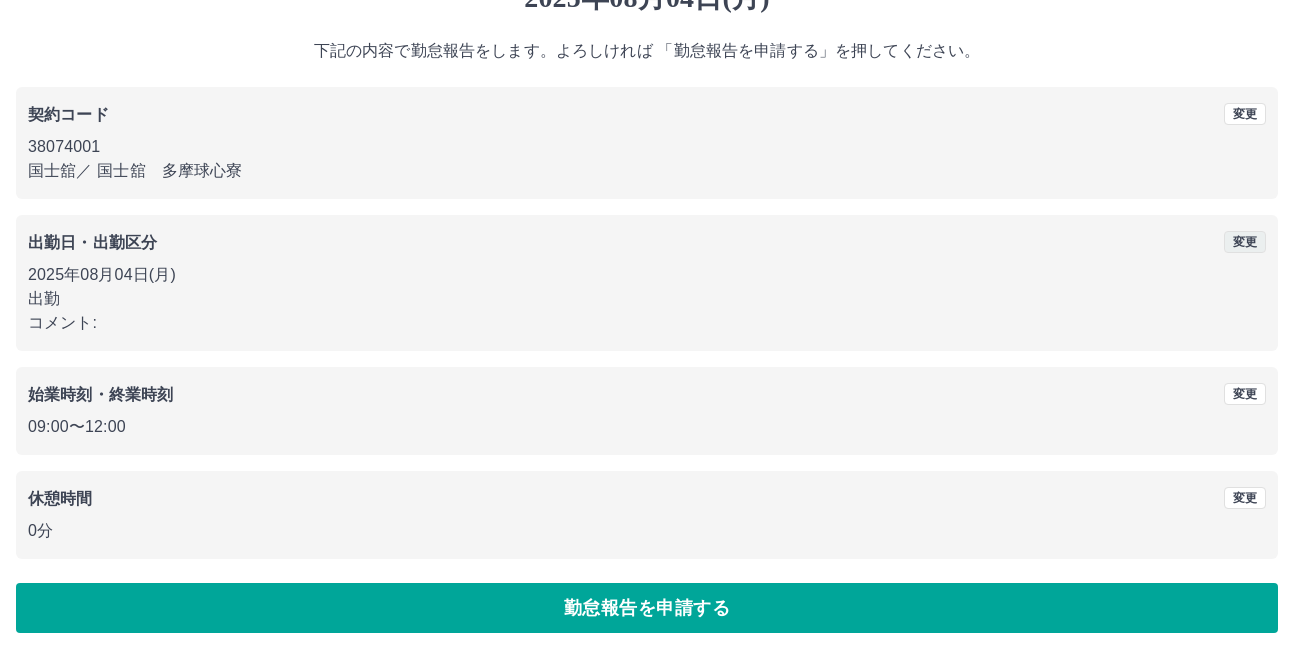 click on "変更" at bounding box center [1245, 242] 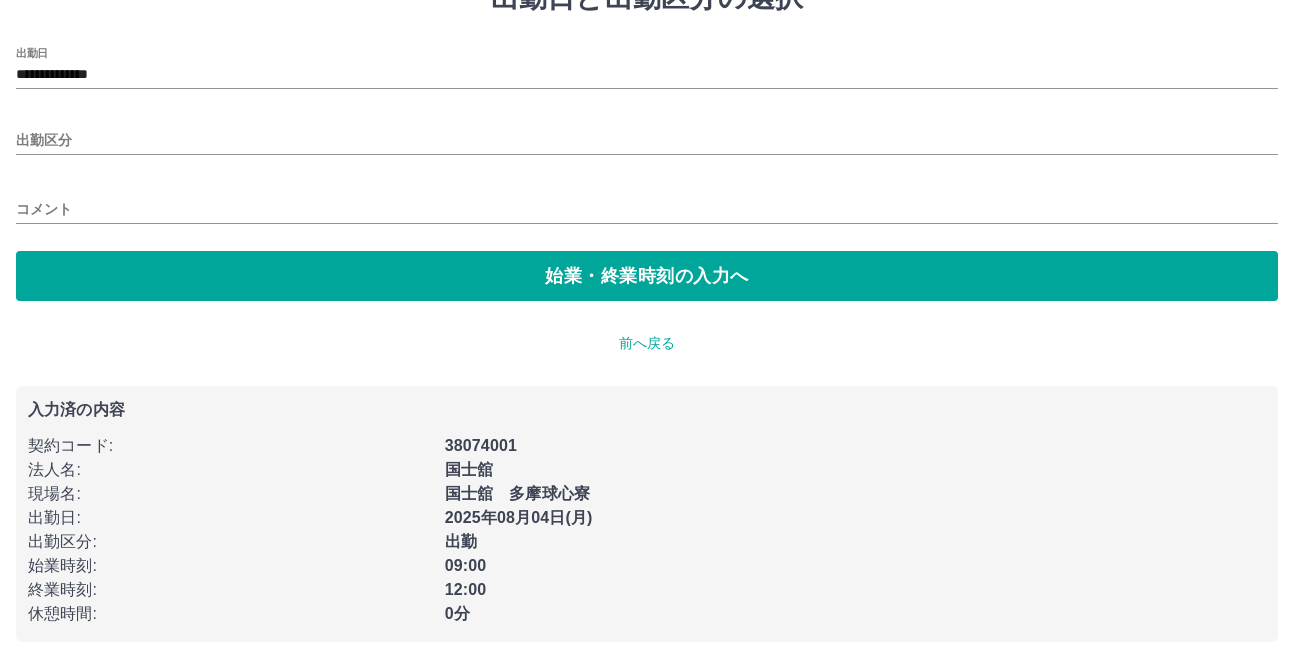 scroll, scrollTop: 0, scrollLeft: 0, axis: both 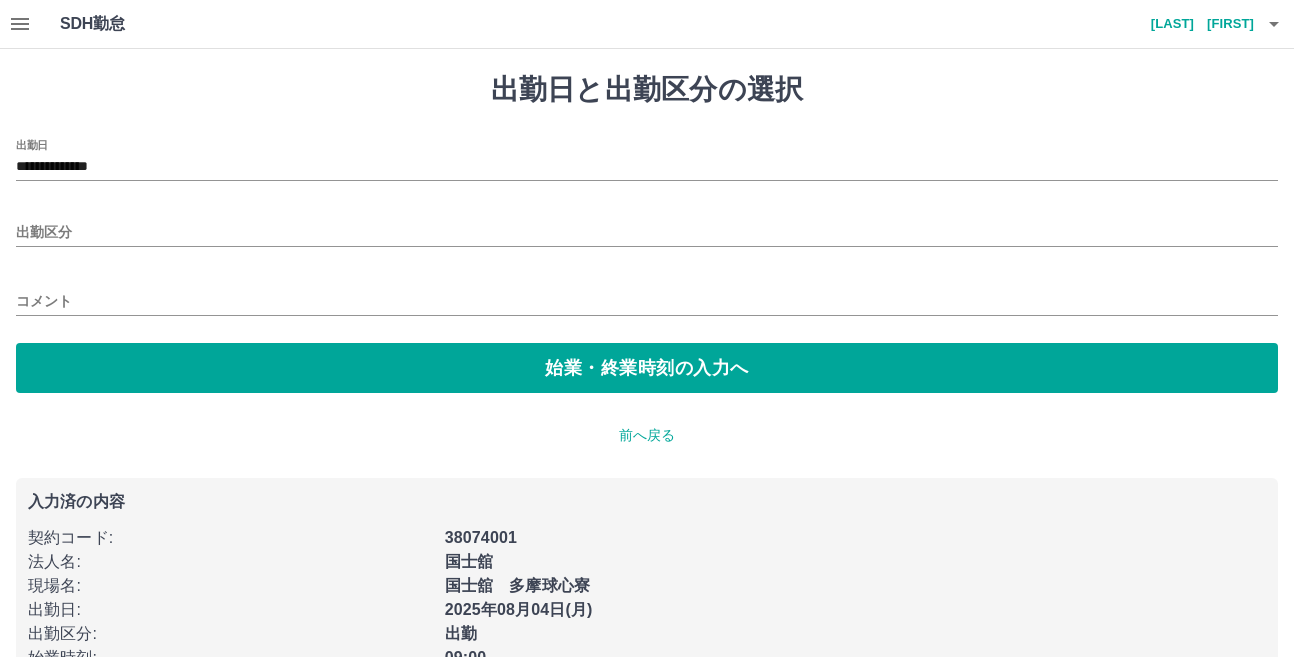 type on "**" 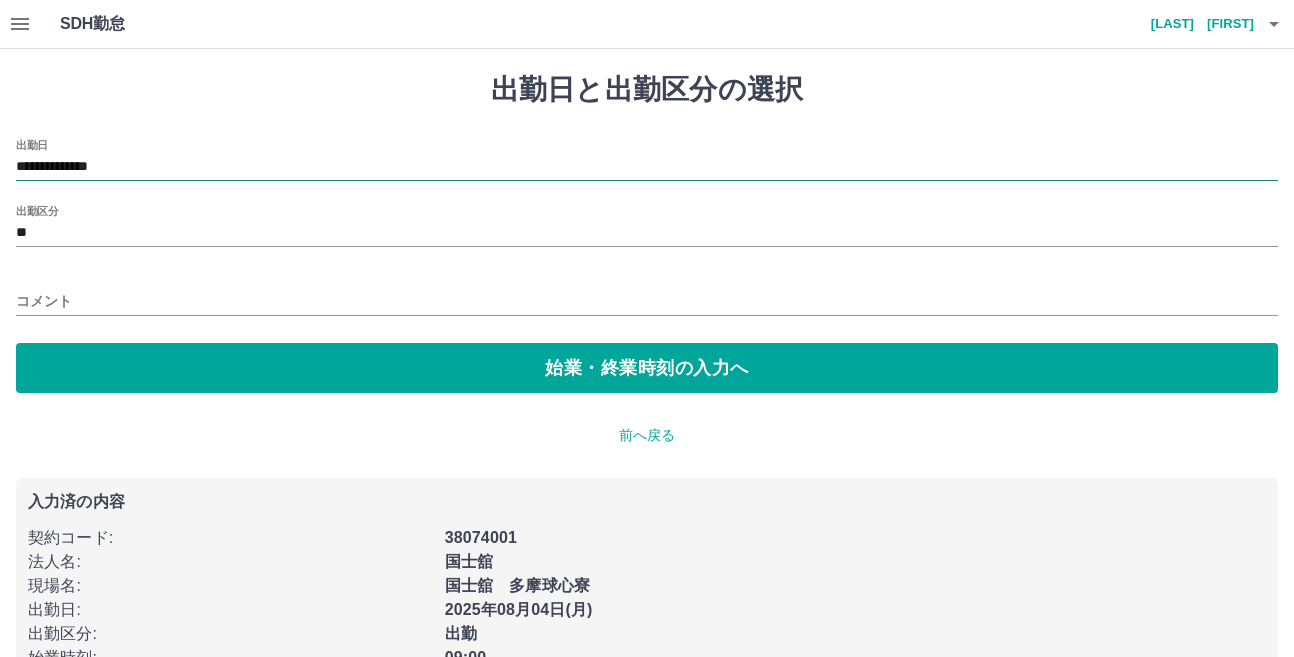 click on "**********" at bounding box center (647, 167) 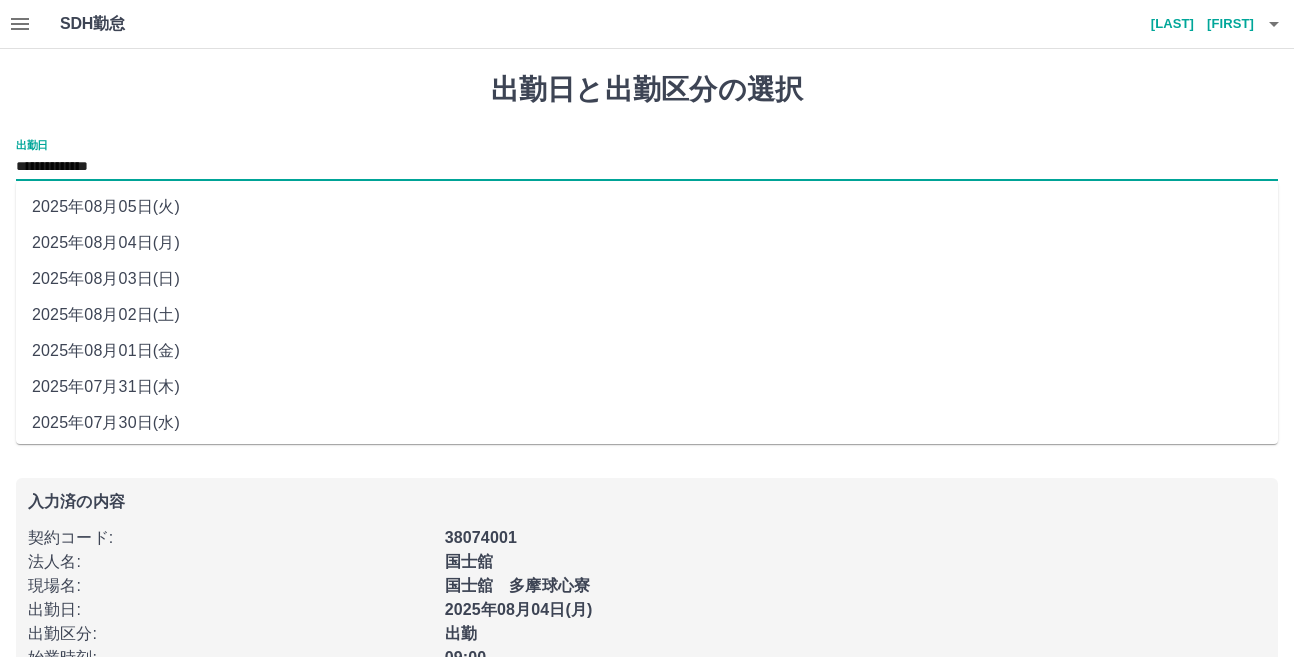 click on "**********" at bounding box center [647, 167] 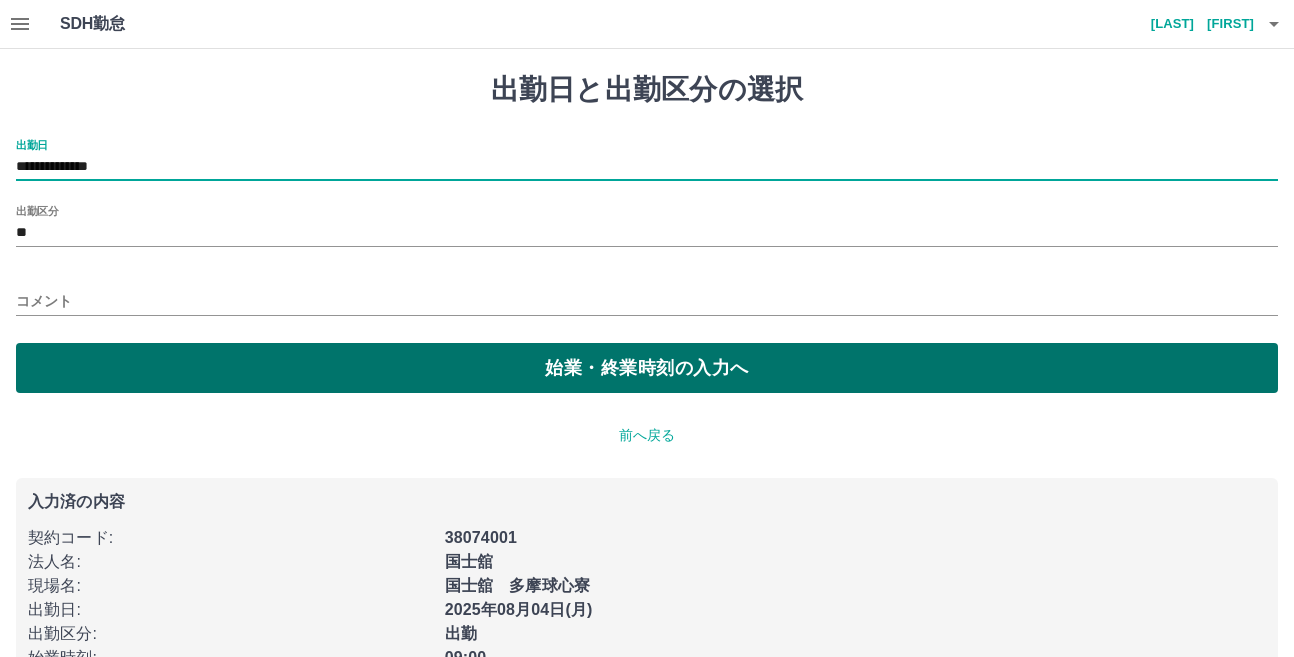 click on "始業・終業時刻の入力へ" at bounding box center (647, 368) 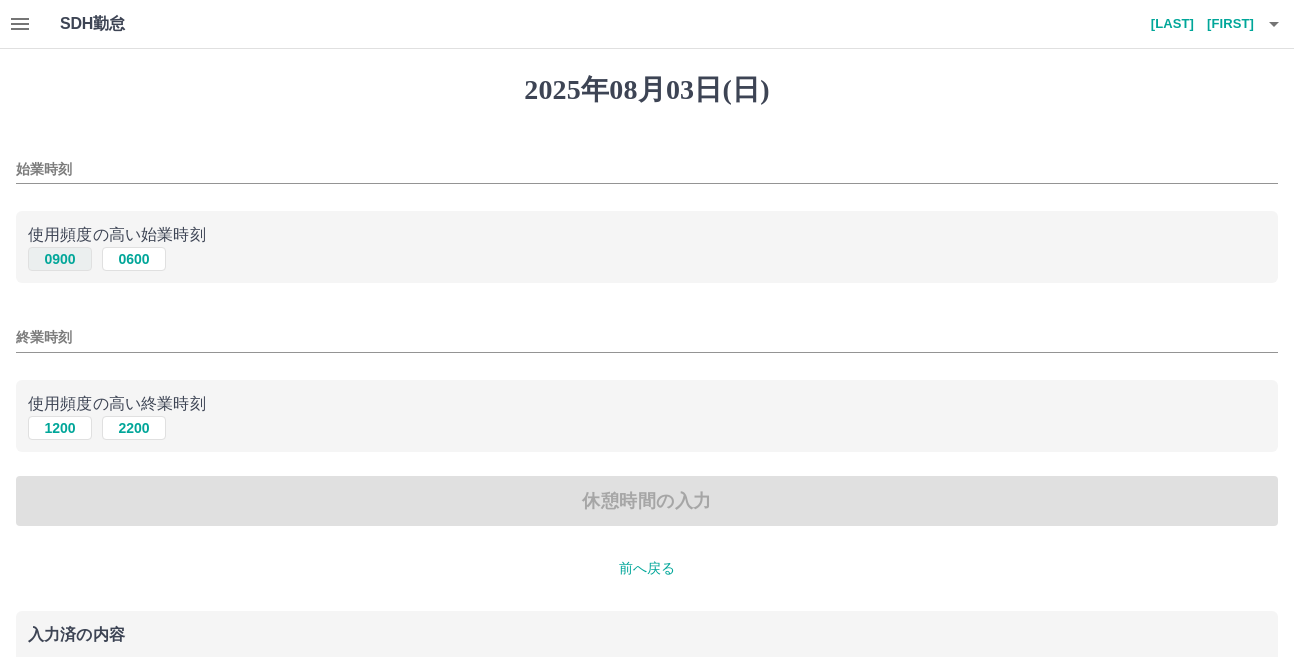 click on "0900" at bounding box center (60, 259) 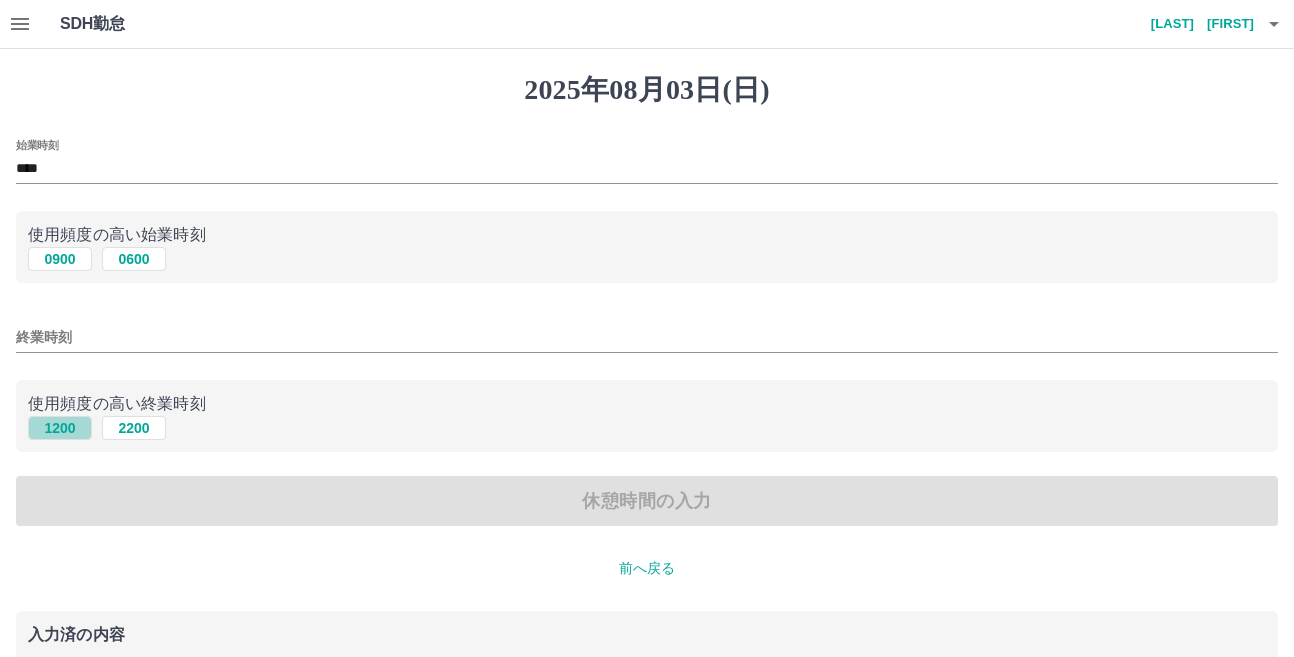 click on "1200" at bounding box center (60, 428) 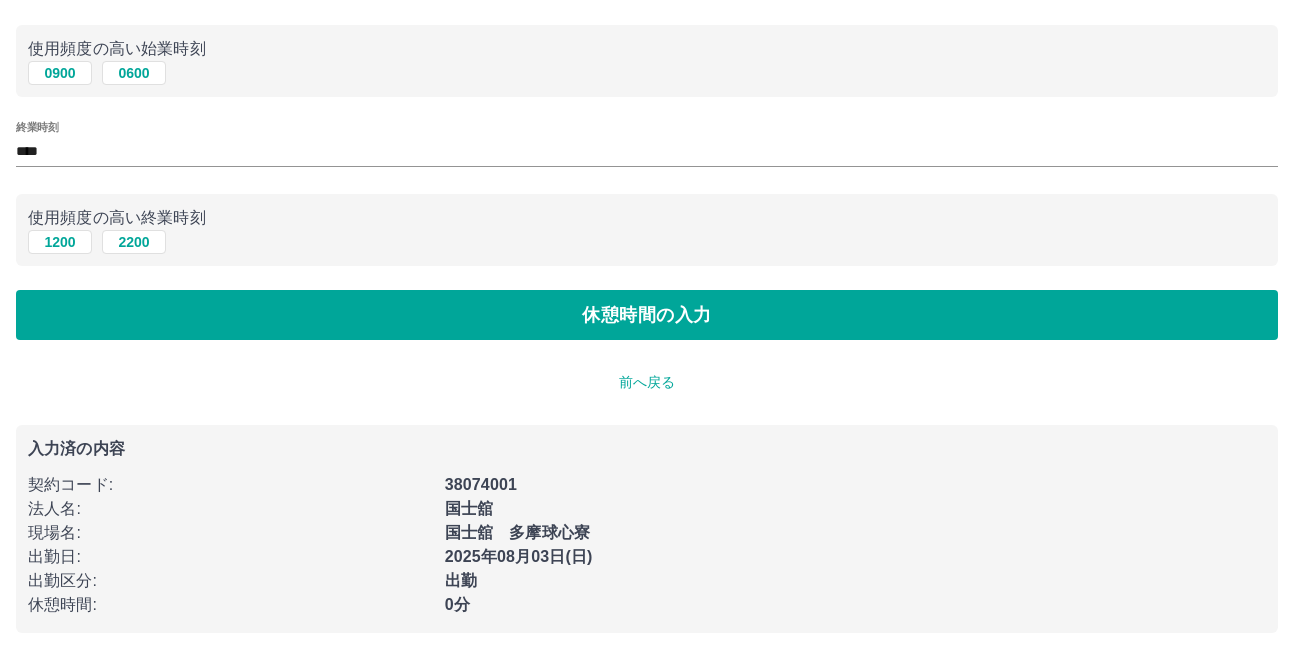 scroll, scrollTop: 187, scrollLeft: 0, axis: vertical 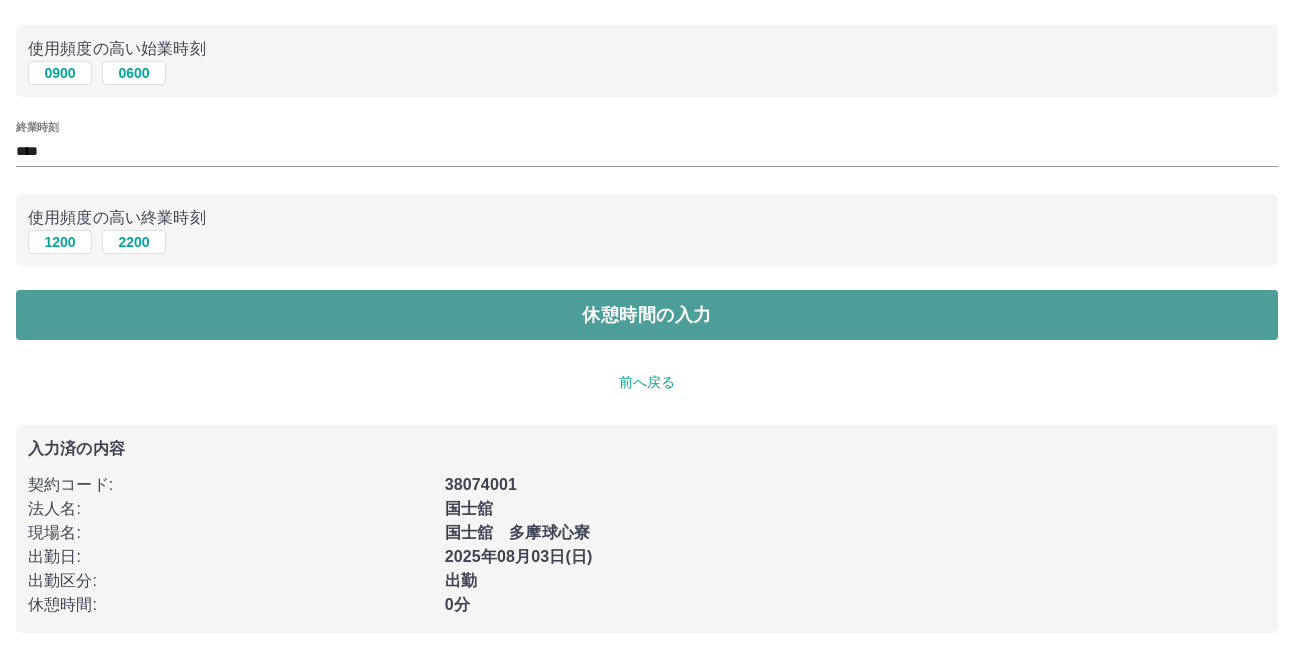 click on "休憩時間の入力" at bounding box center (647, 315) 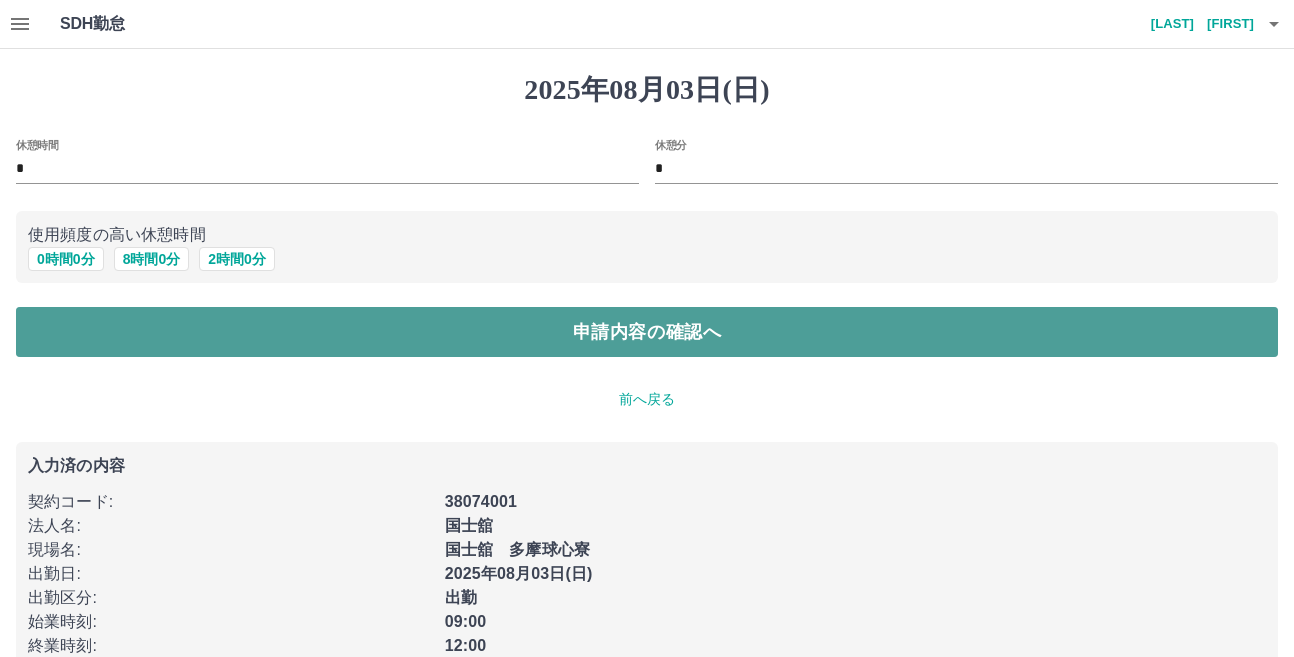 click on "申請内容の確認へ" at bounding box center (647, 332) 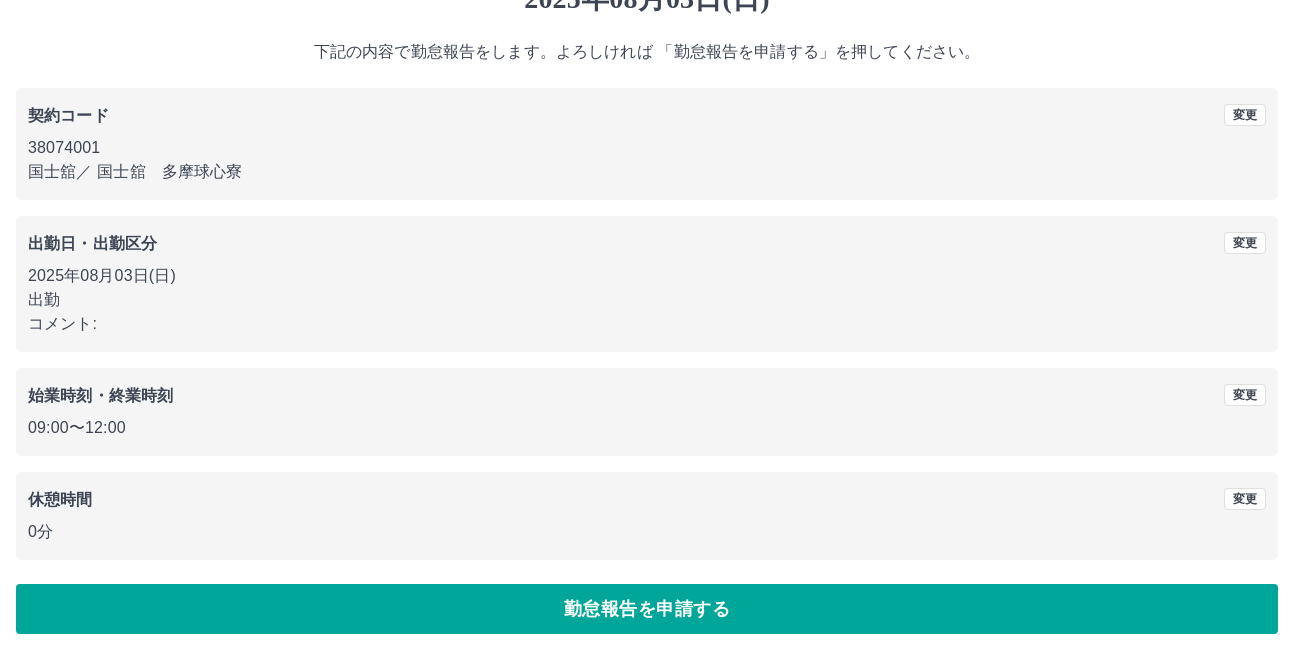 scroll, scrollTop: 92, scrollLeft: 0, axis: vertical 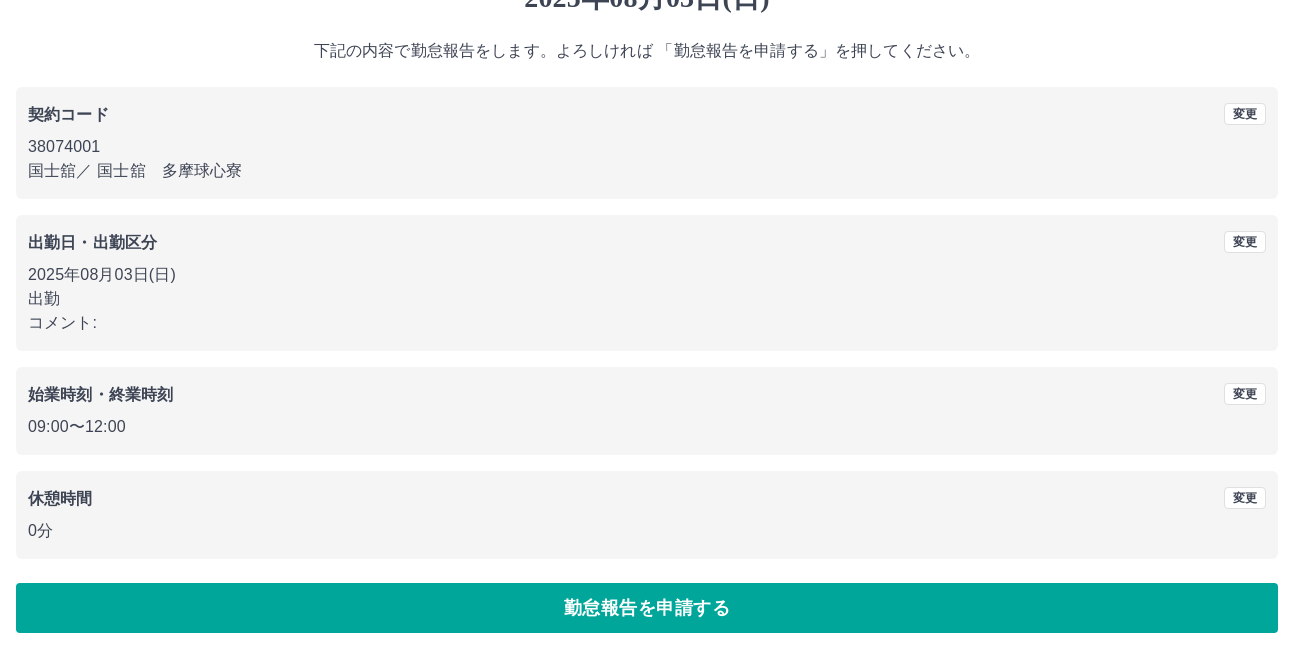 click on "勤怠報告を申請する" at bounding box center (647, 608) 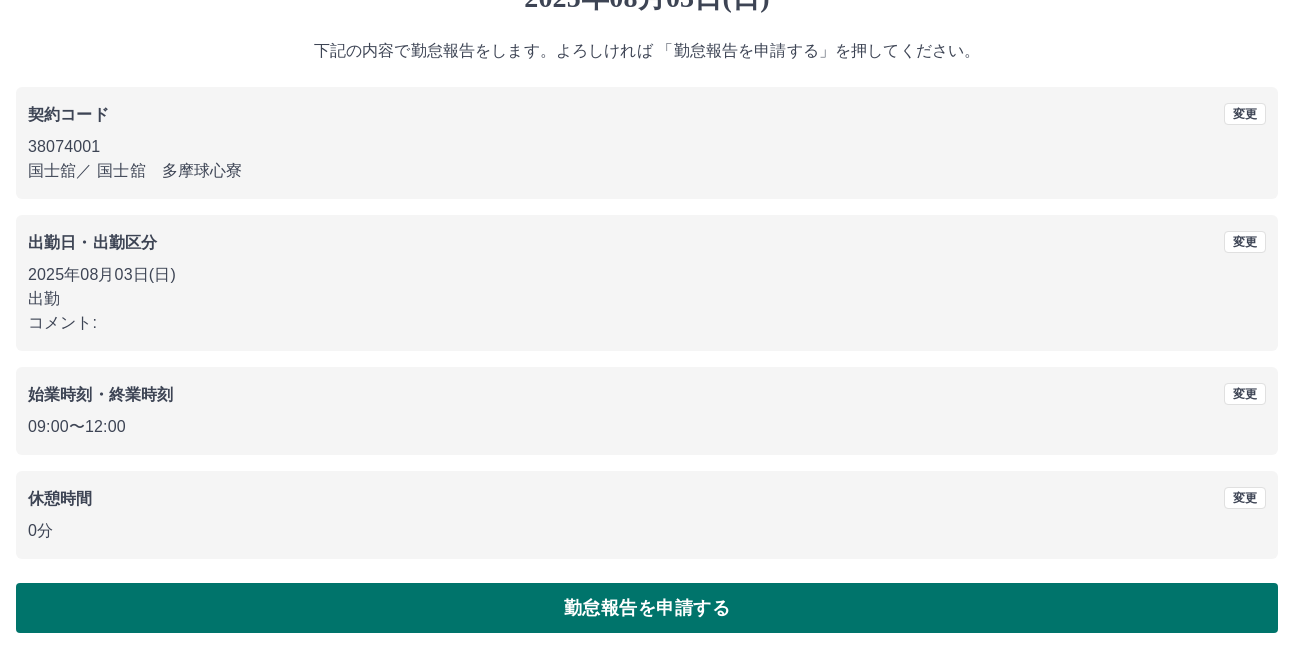 click on "勤怠報告を申請する" at bounding box center [647, 608] 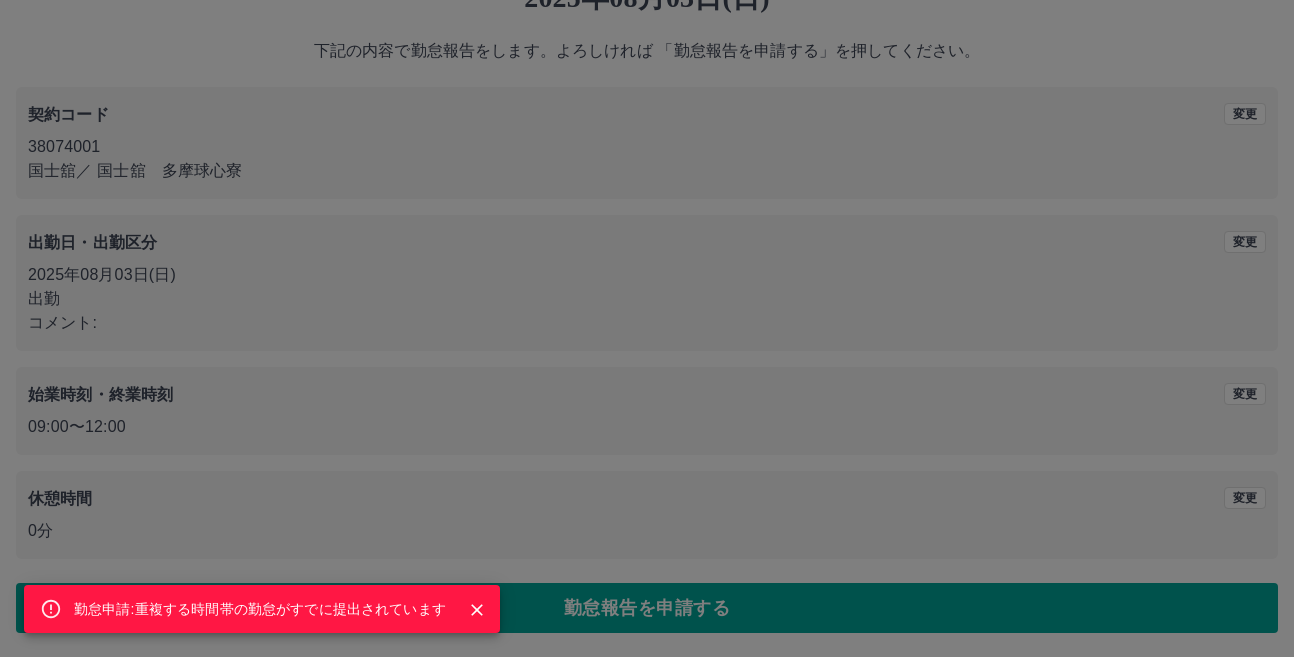 click 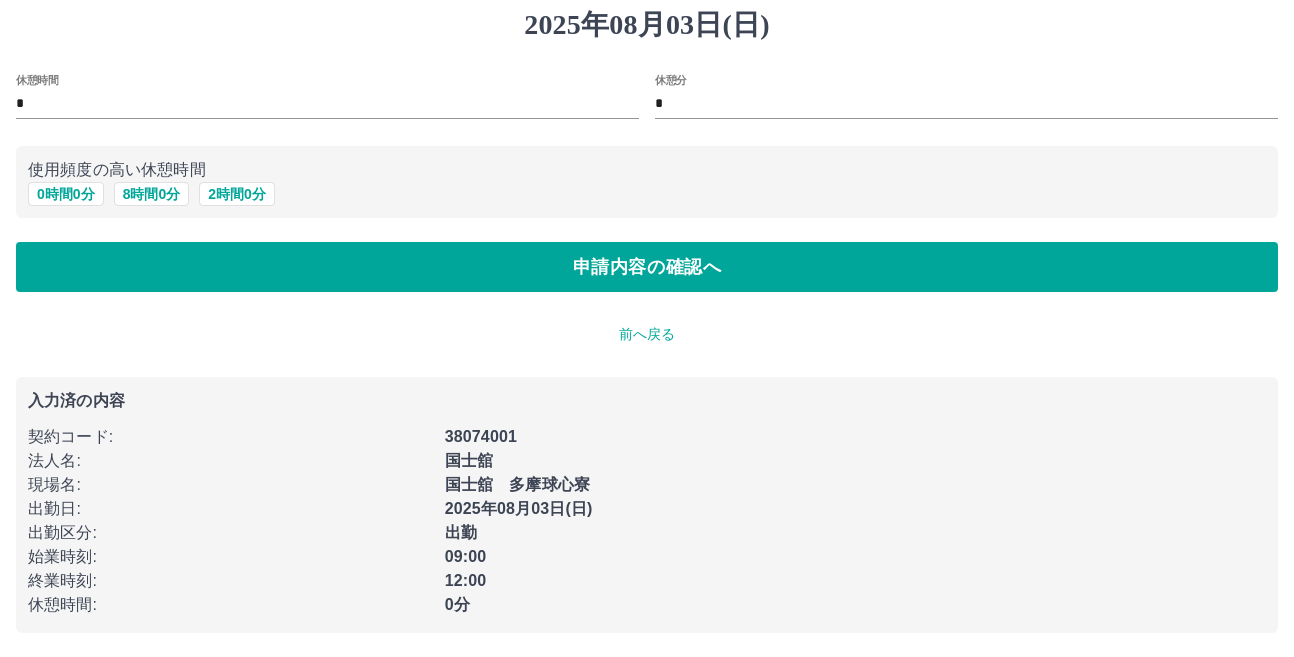 scroll, scrollTop: 0, scrollLeft: 0, axis: both 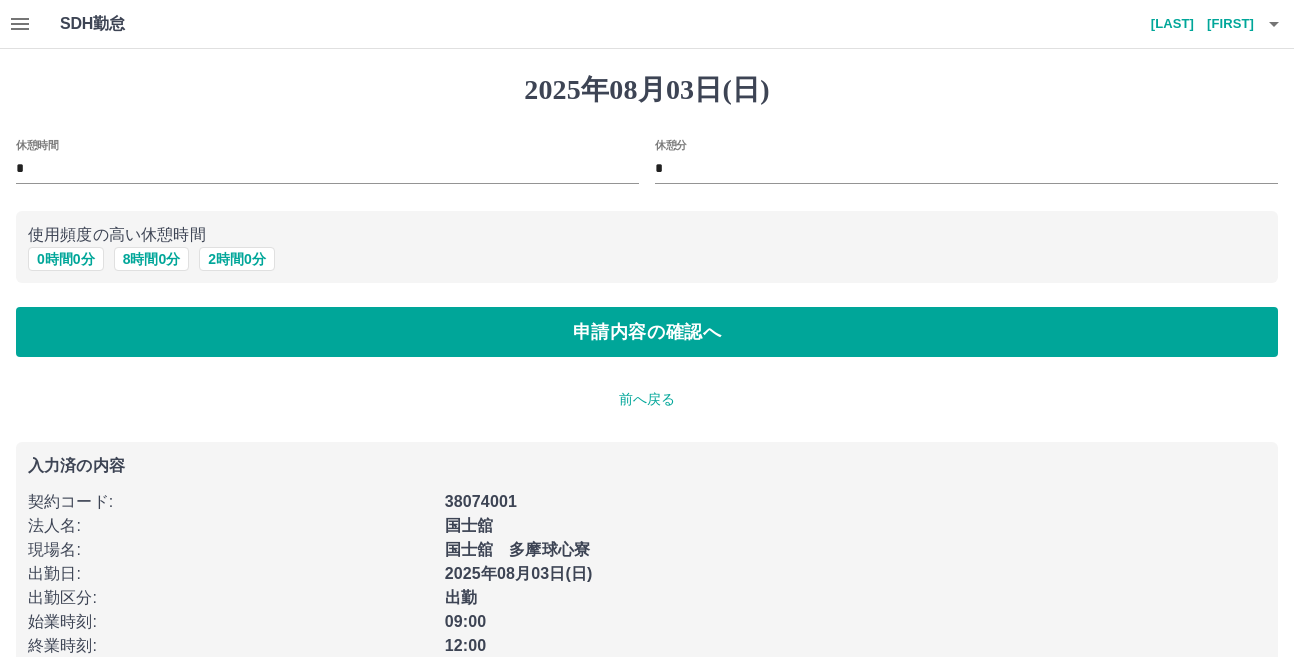 click 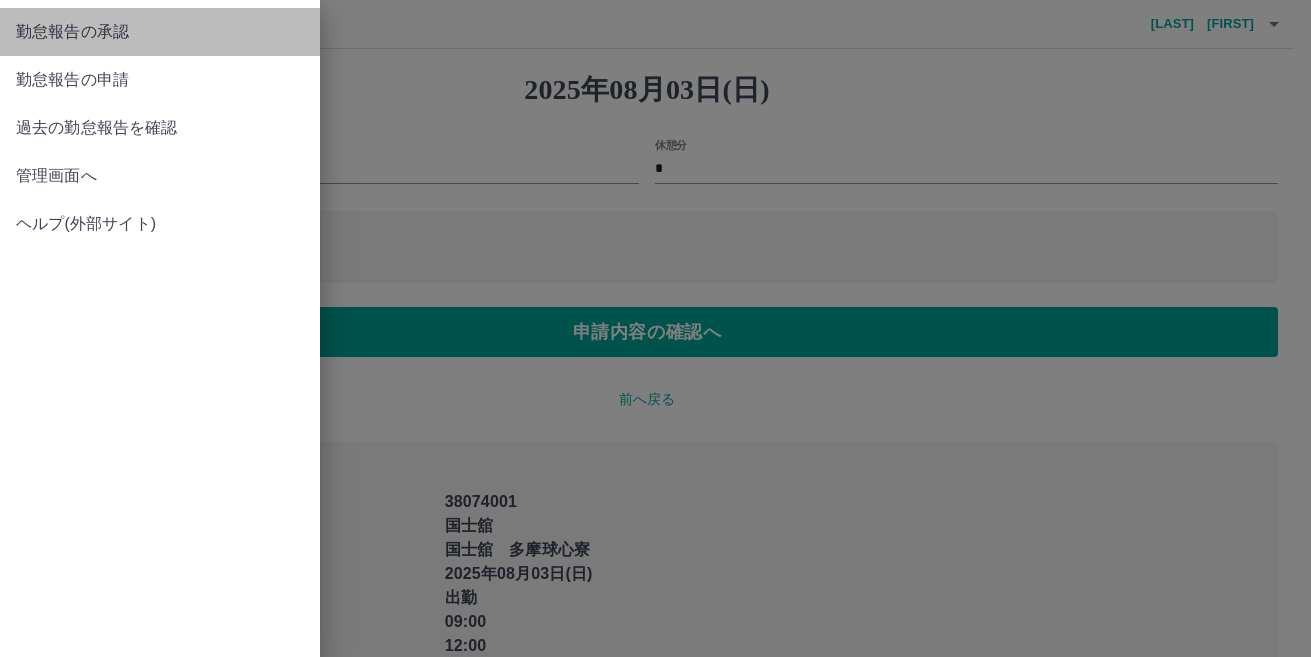 click on "勤怠報告の承認" at bounding box center [160, 32] 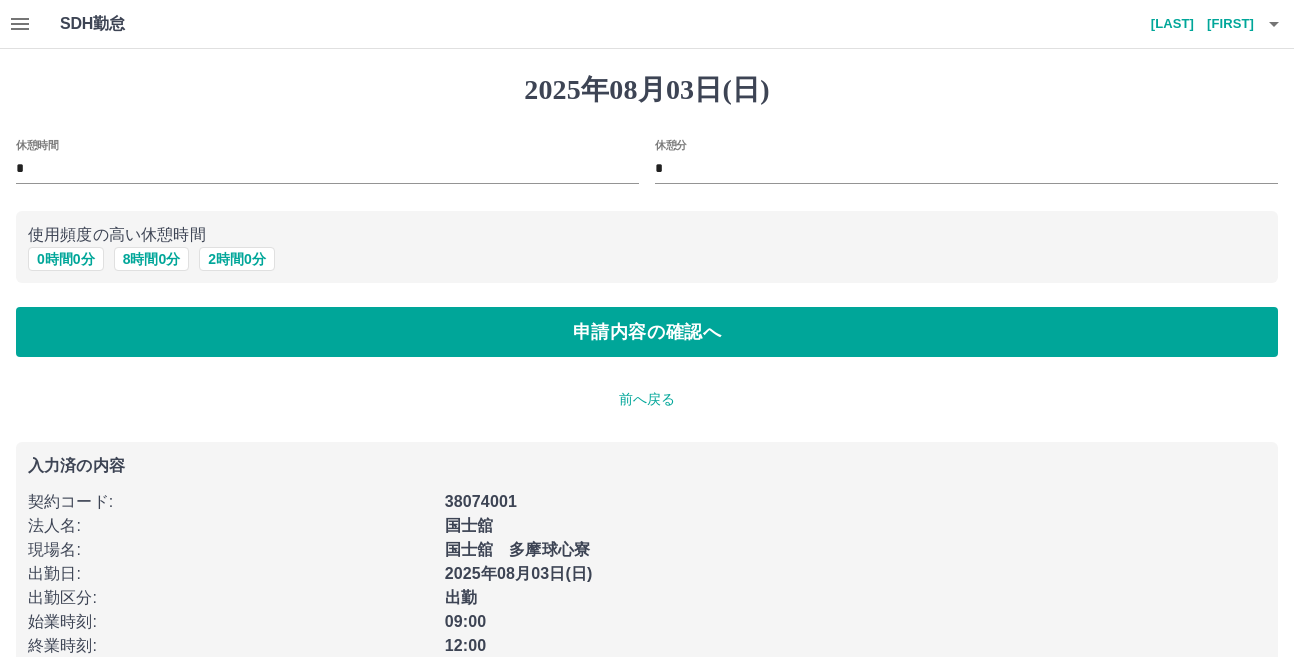 click 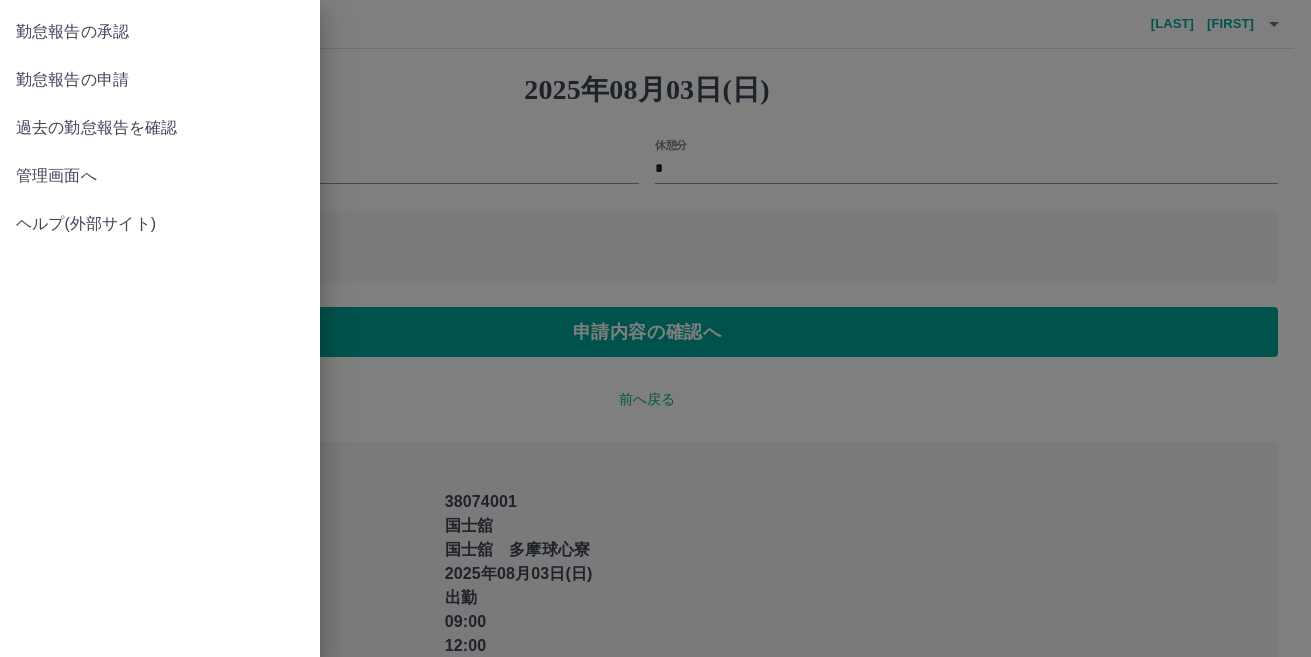 click on "管理画面へ" at bounding box center (160, 176) 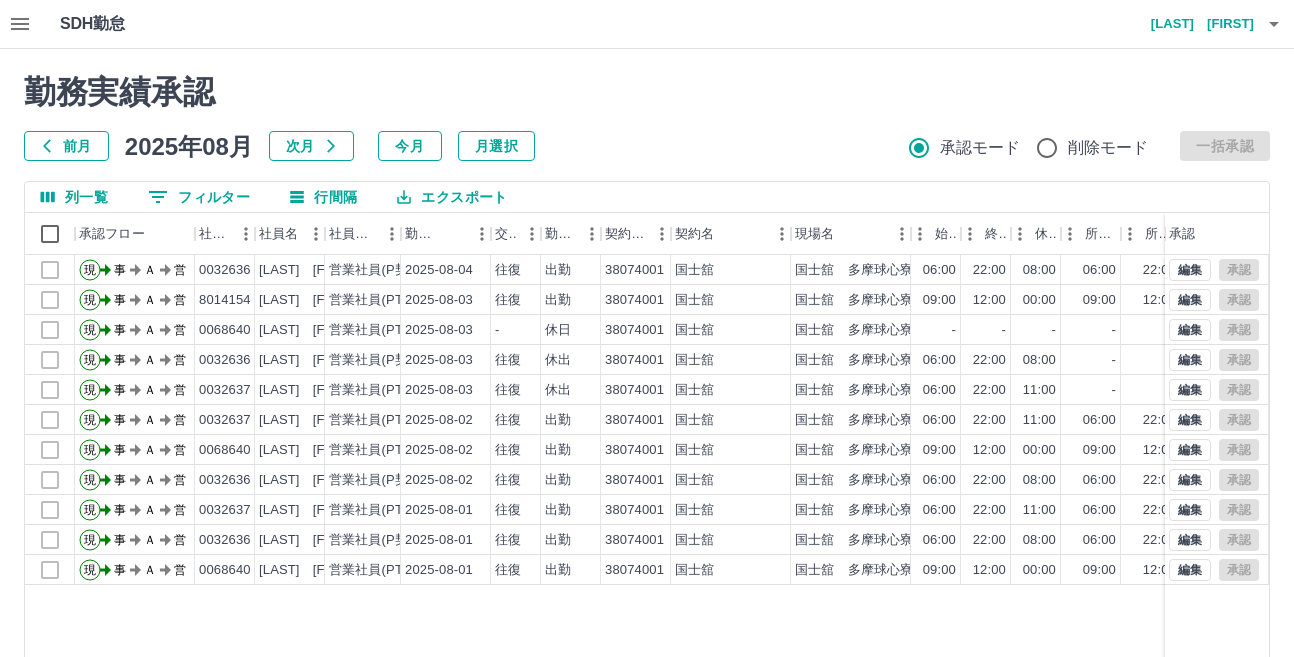 click 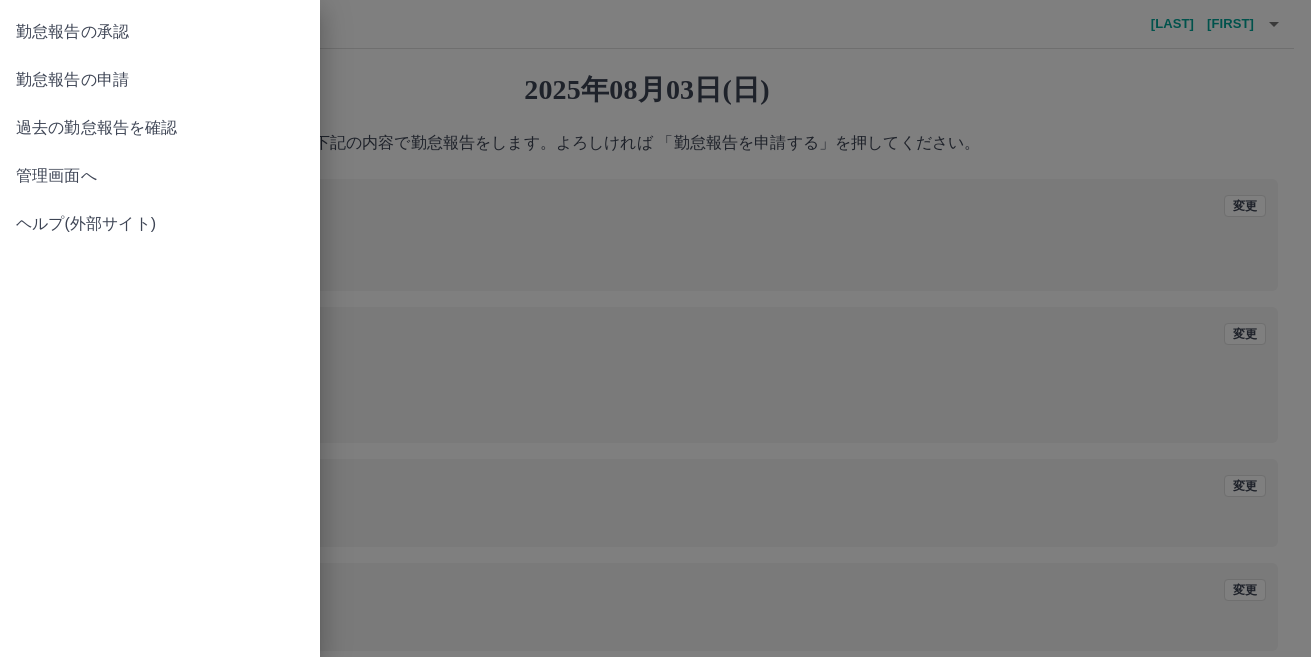 click on "勤怠報告の申請" at bounding box center [160, 80] 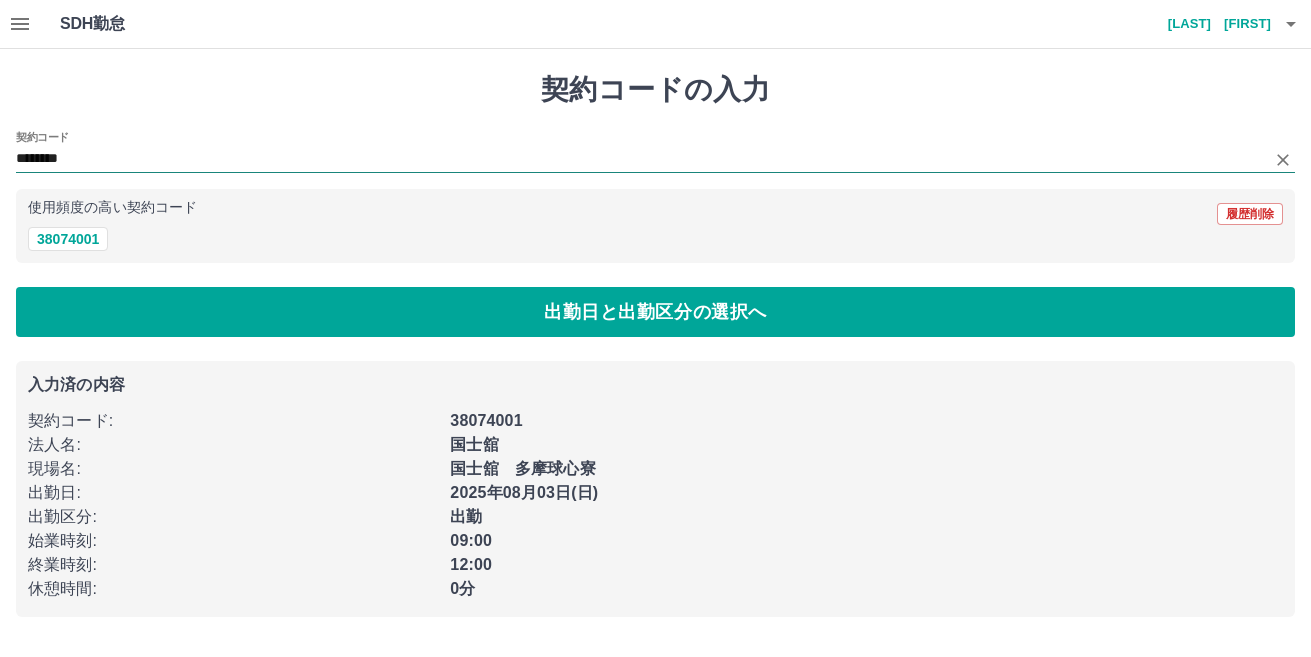 click on "********" at bounding box center (640, 159) 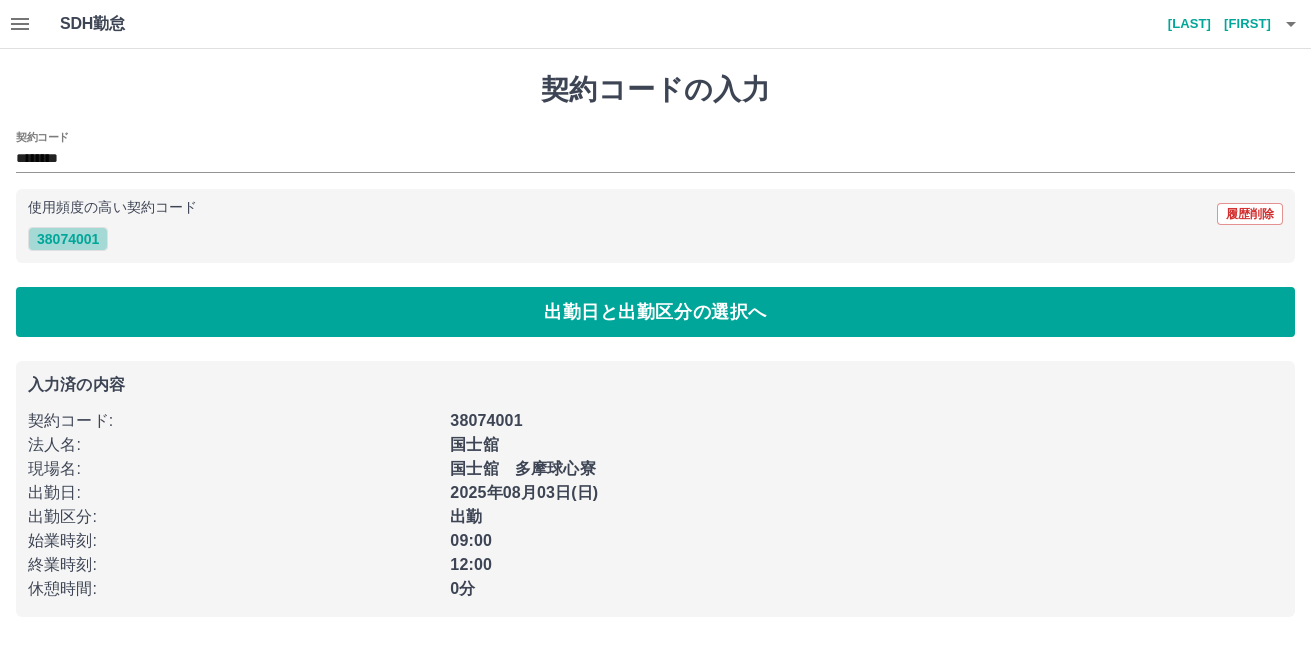 click on "38074001" at bounding box center [68, 239] 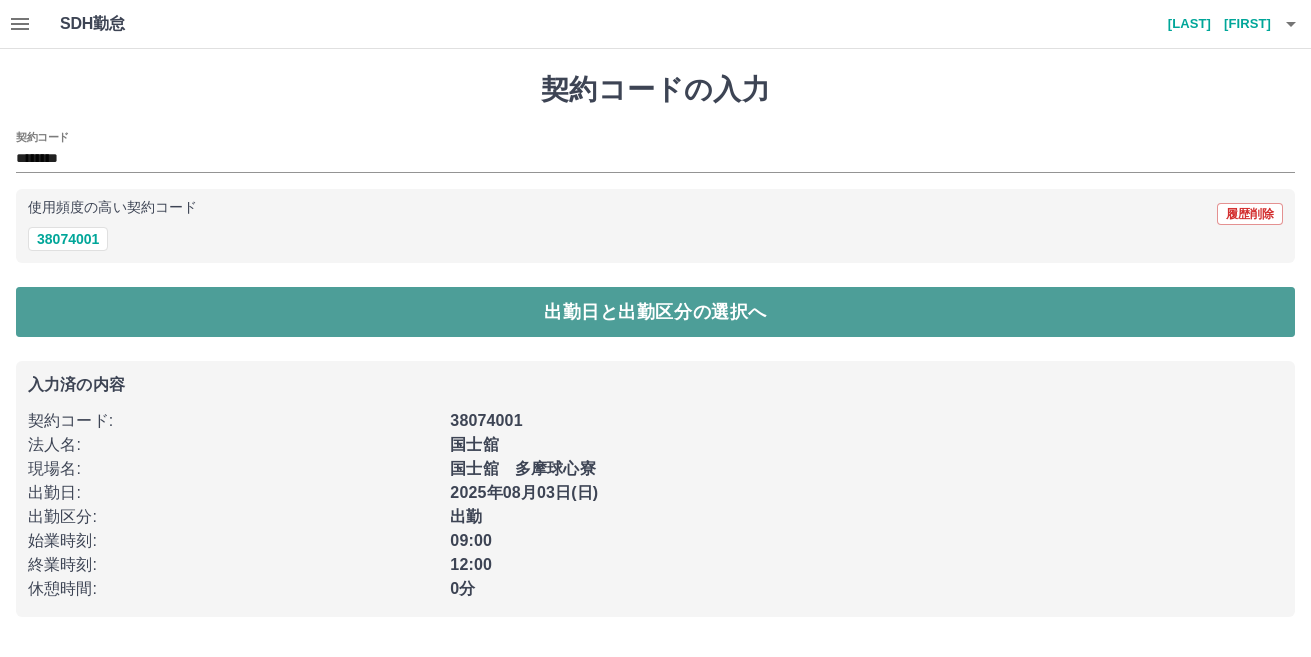 click on "出勤日と出勤区分の選択へ" at bounding box center [655, 312] 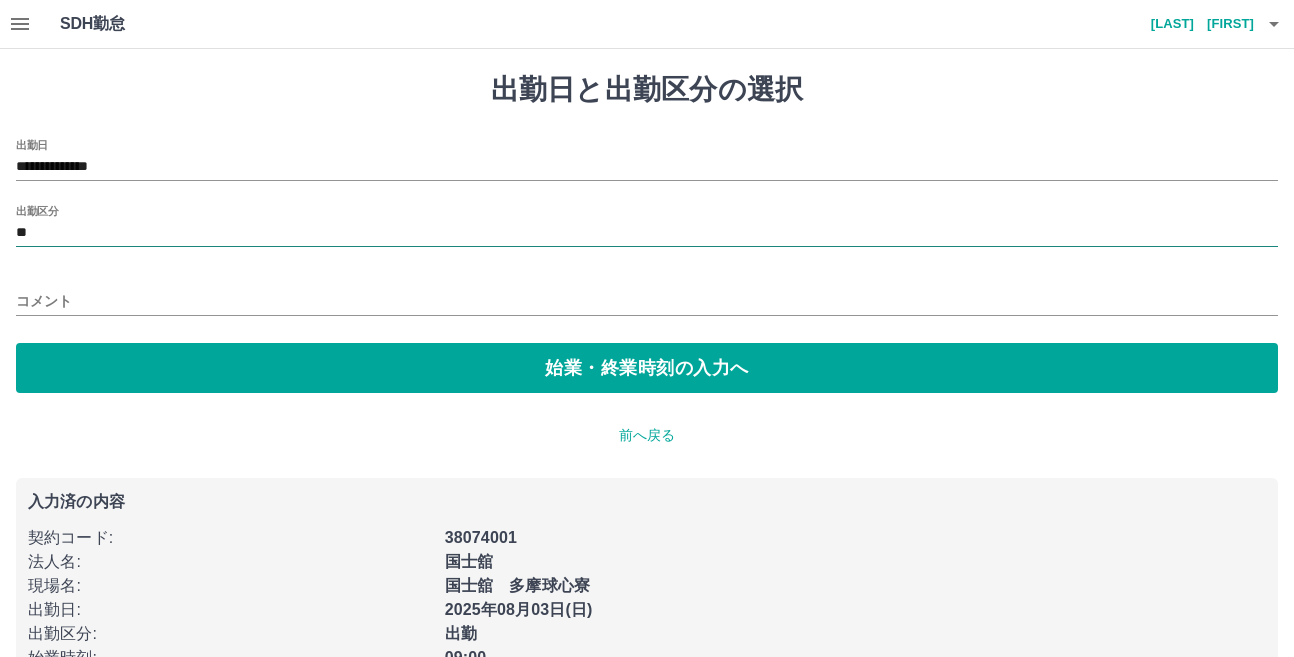 click on "**" at bounding box center [647, 233] 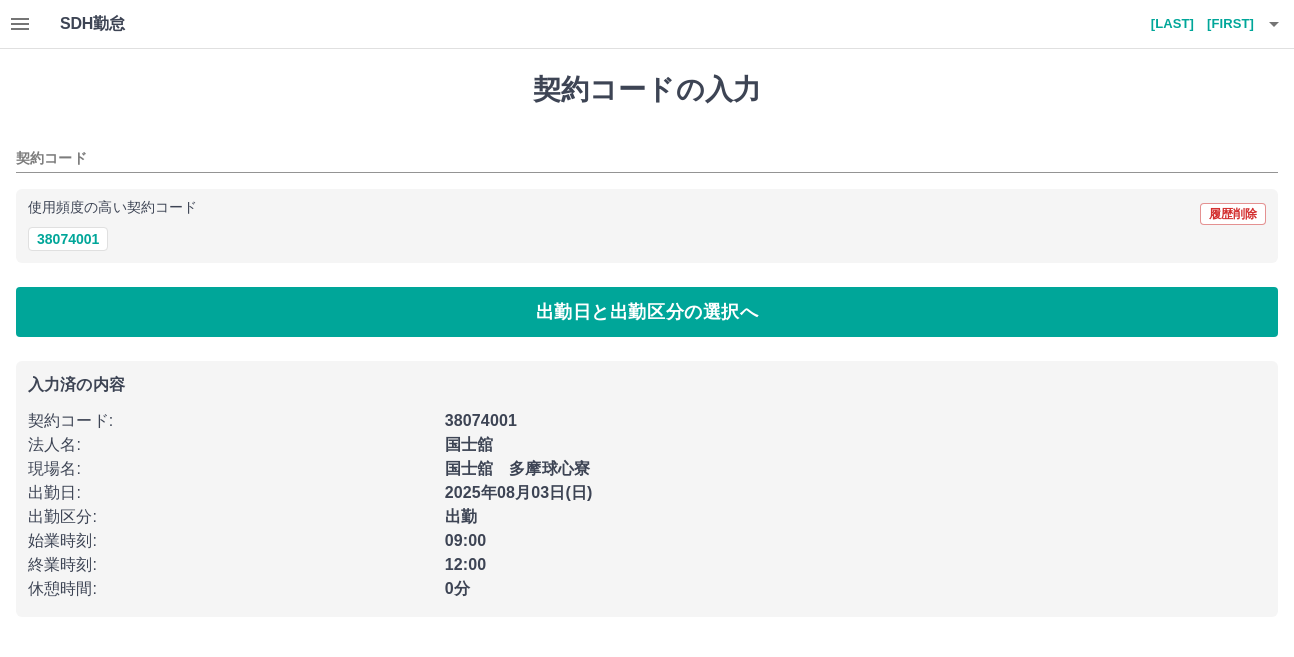 type on "********" 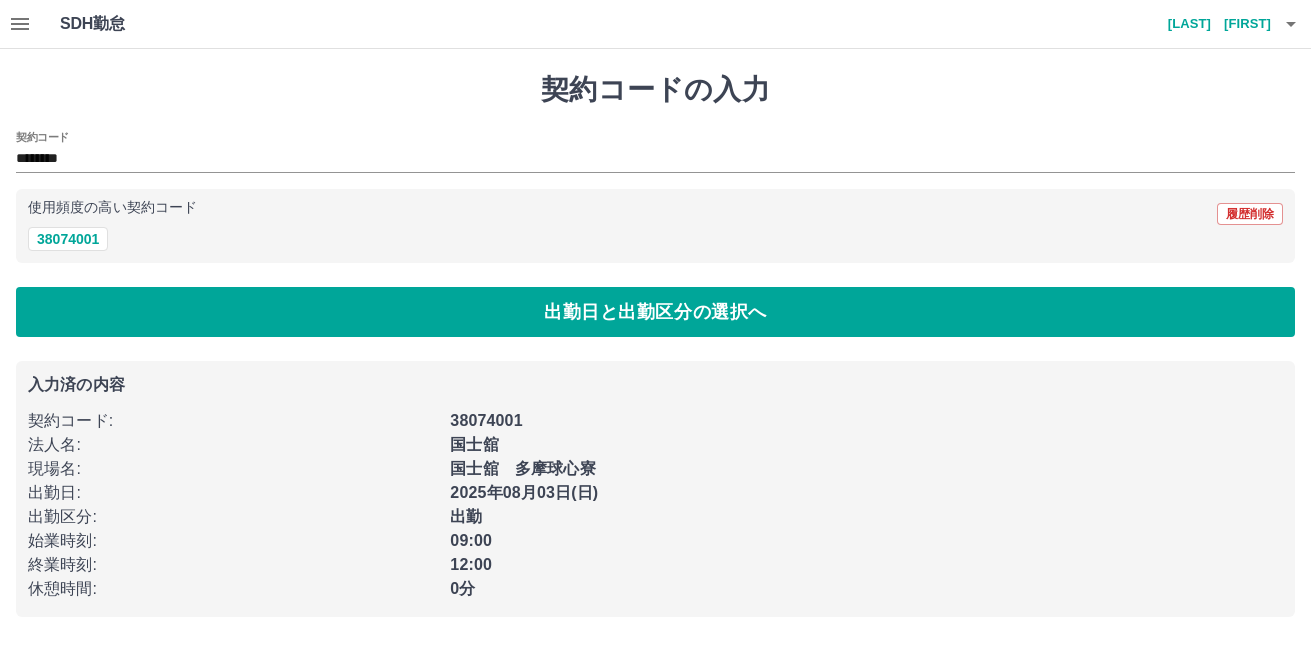 click 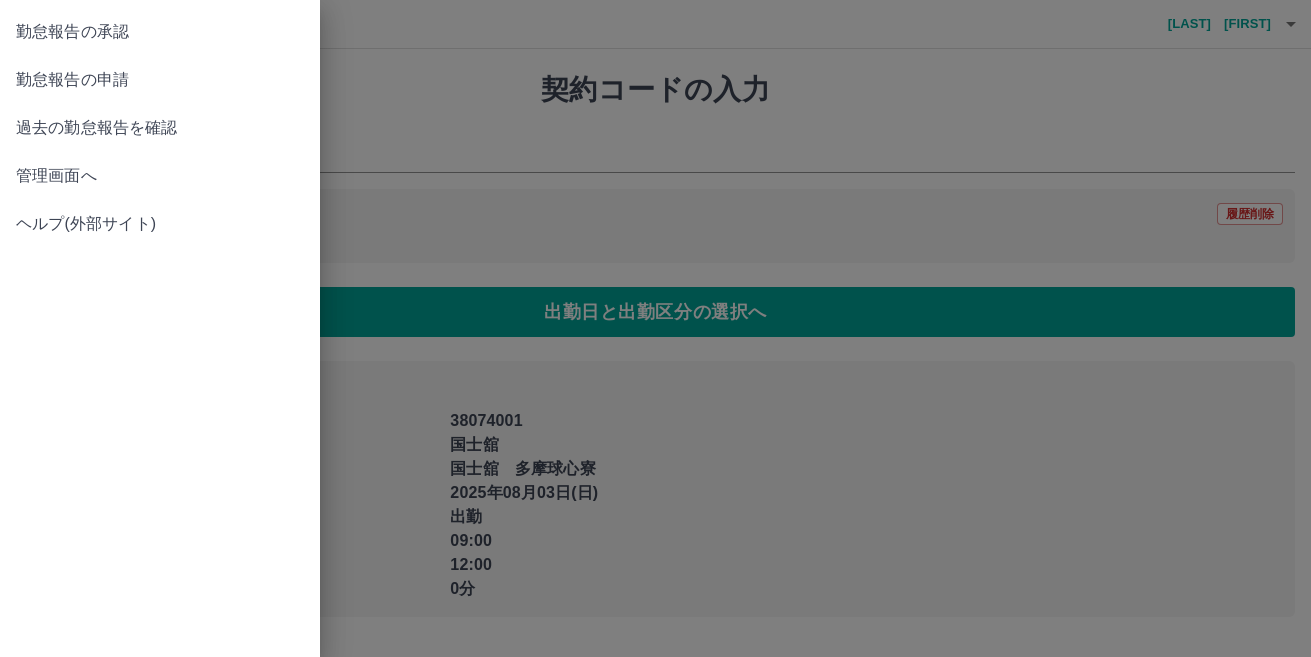 click on "勤怠報告の承認" at bounding box center (160, 32) 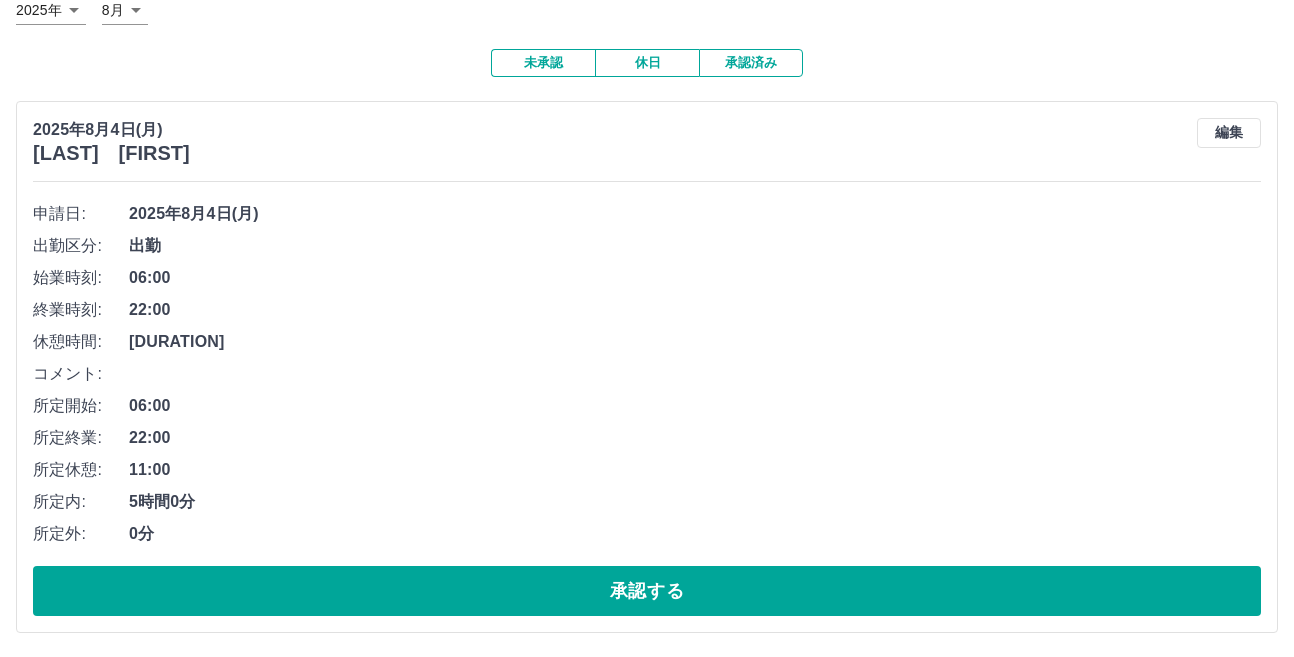 scroll, scrollTop: 137, scrollLeft: 0, axis: vertical 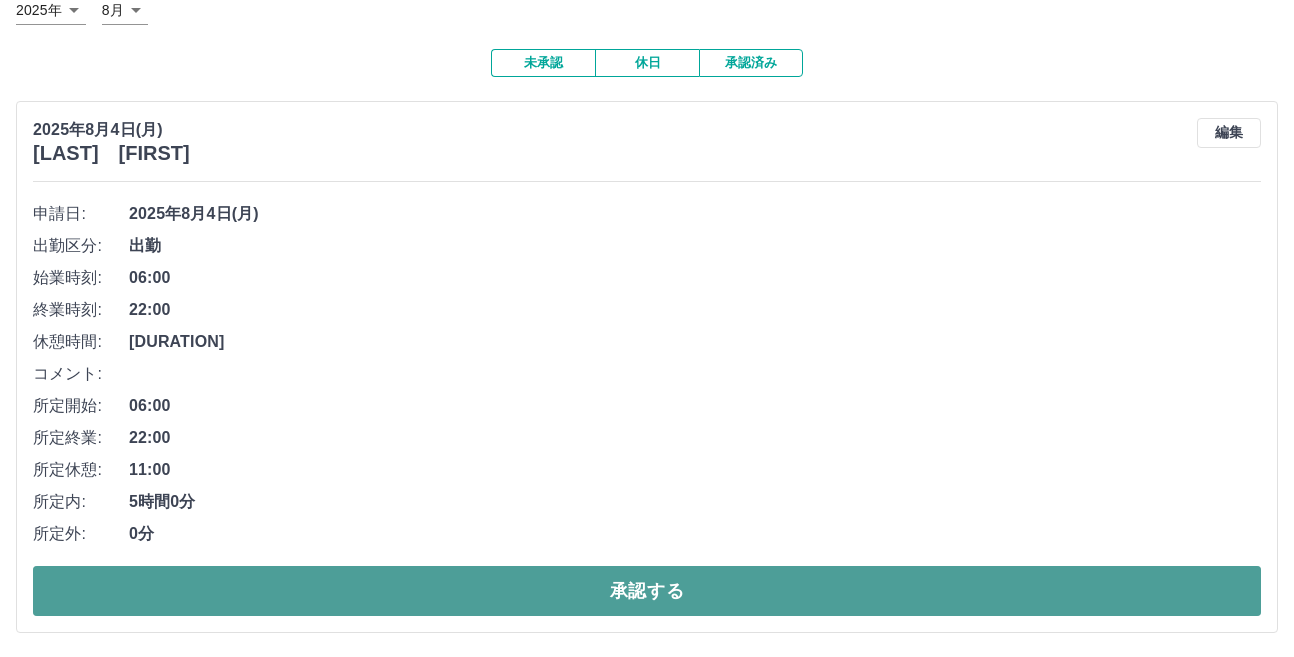click on "承認する" at bounding box center [647, 591] 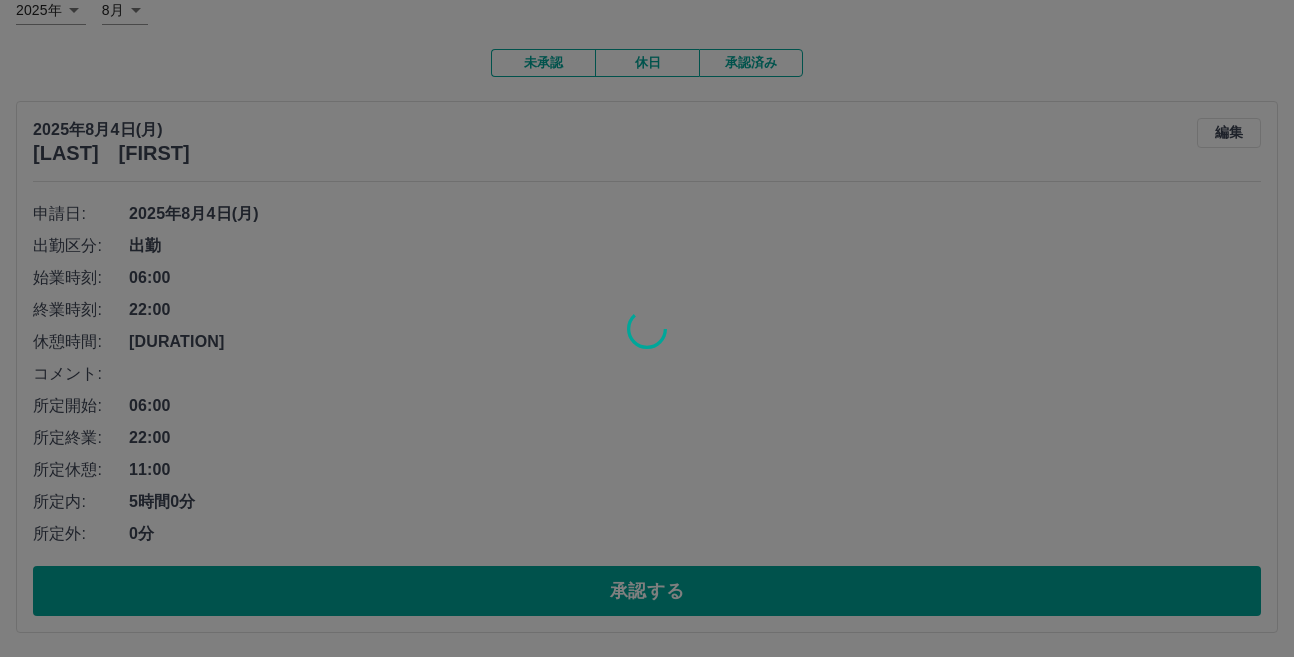 scroll, scrollTop: 0, scrollLeft: 0, axis: both 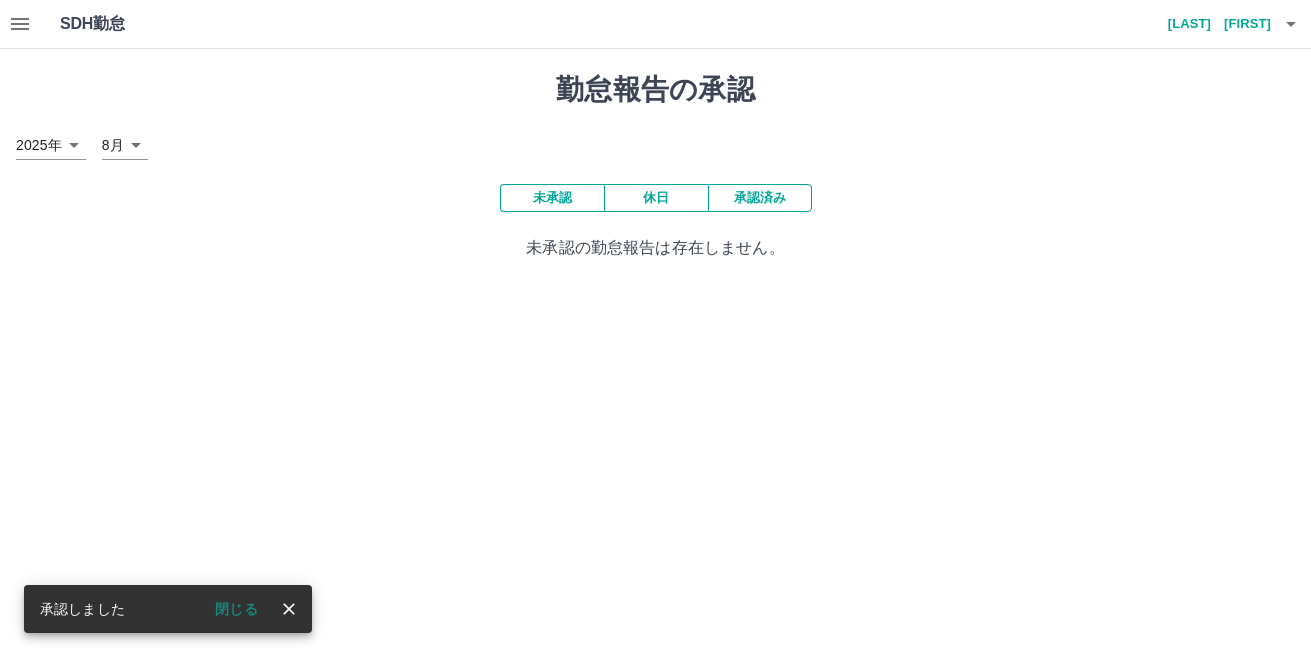 click 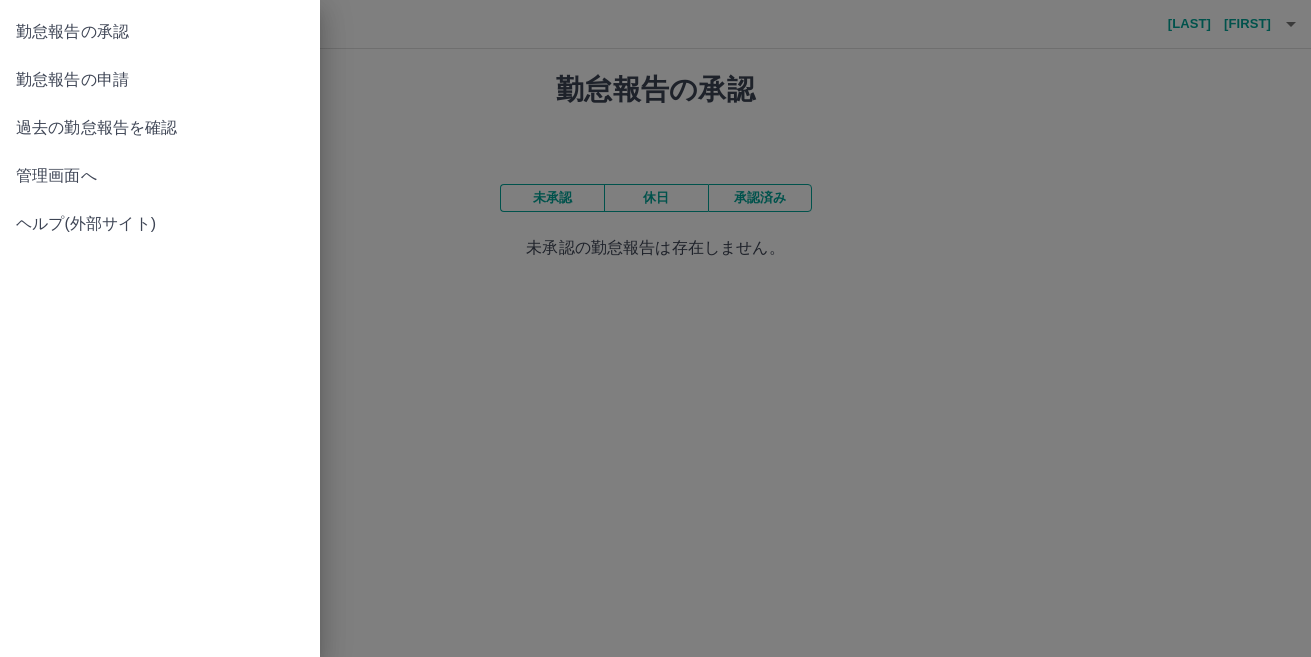 click on "管理画面へ" at bounding box center (160, 176) 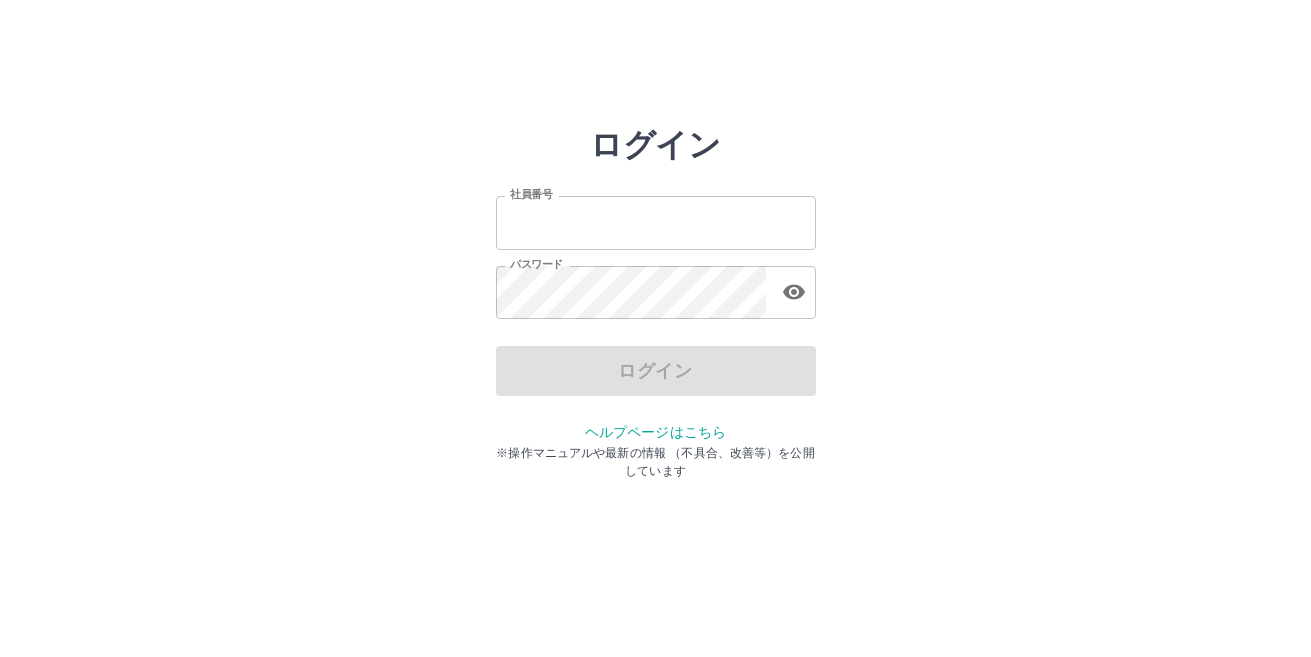 scroll, scrollTop: 0, scrollLeft: 0, axis: both 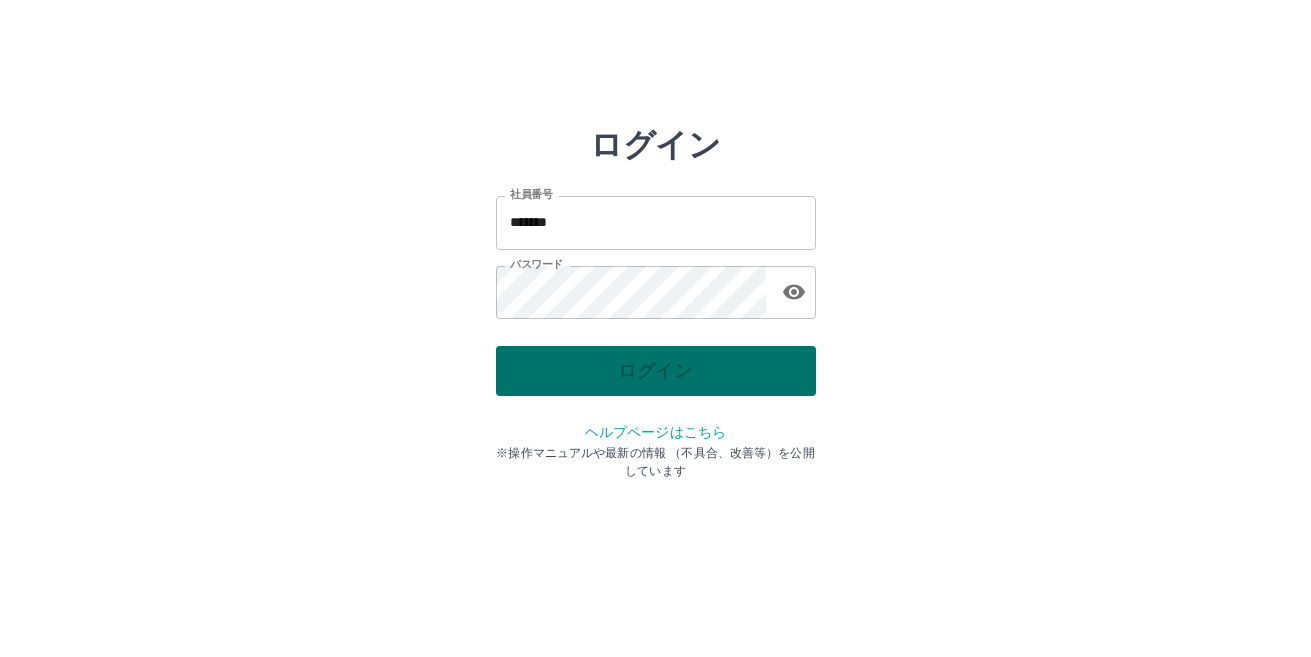 click on "ログイン" at bounding box center (656, 371) 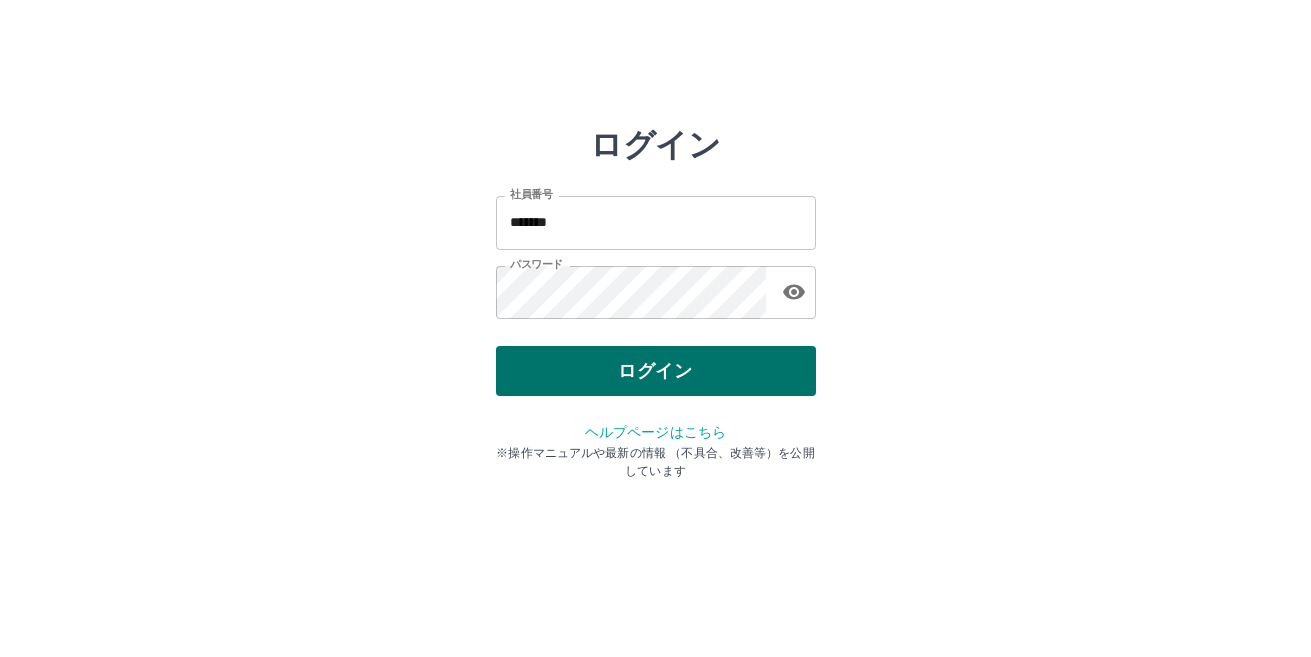 click on "ログイン" at bounding box center [656, 371] 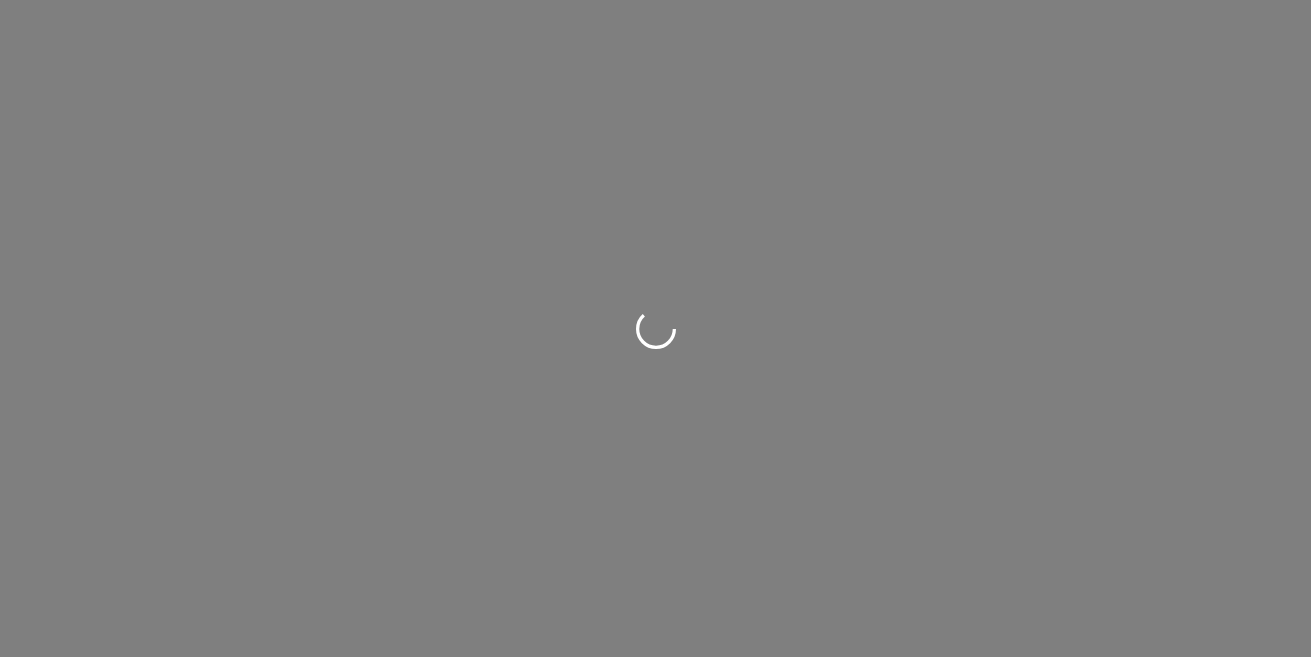 scroll, scrollTop: 0, scrollLeft: 0, axis: both 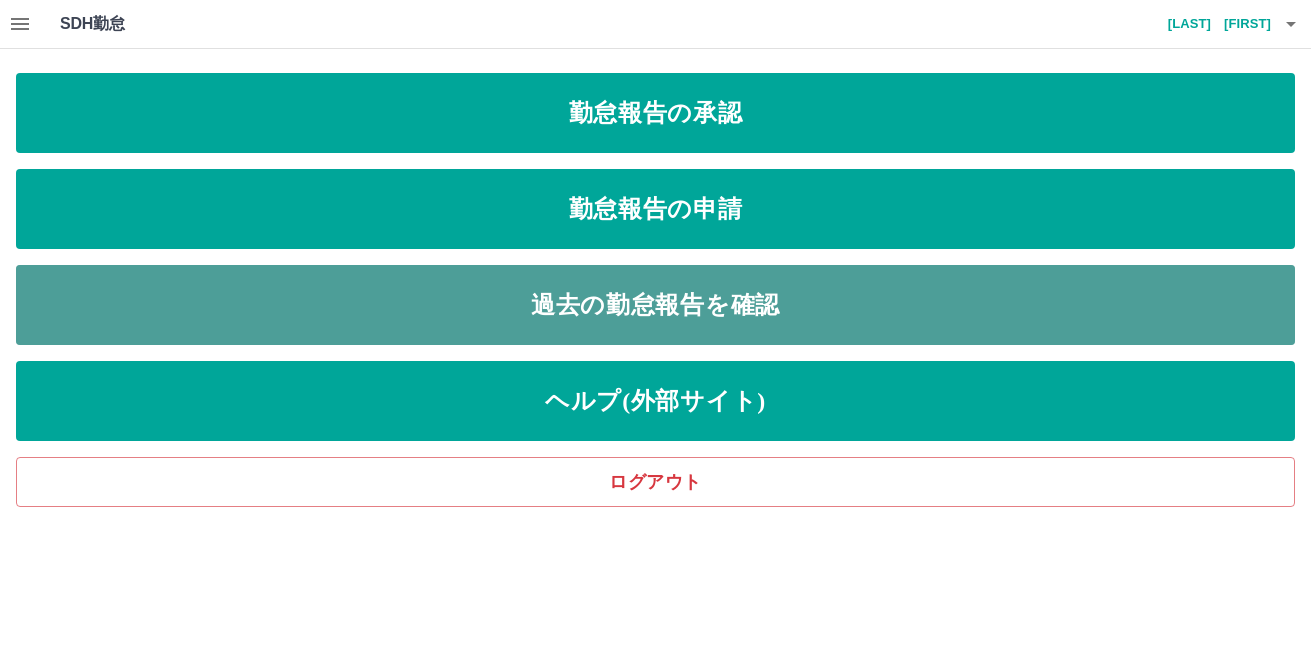 click on "過去の勤怠報告を確認" at bounding box center [655, 305] 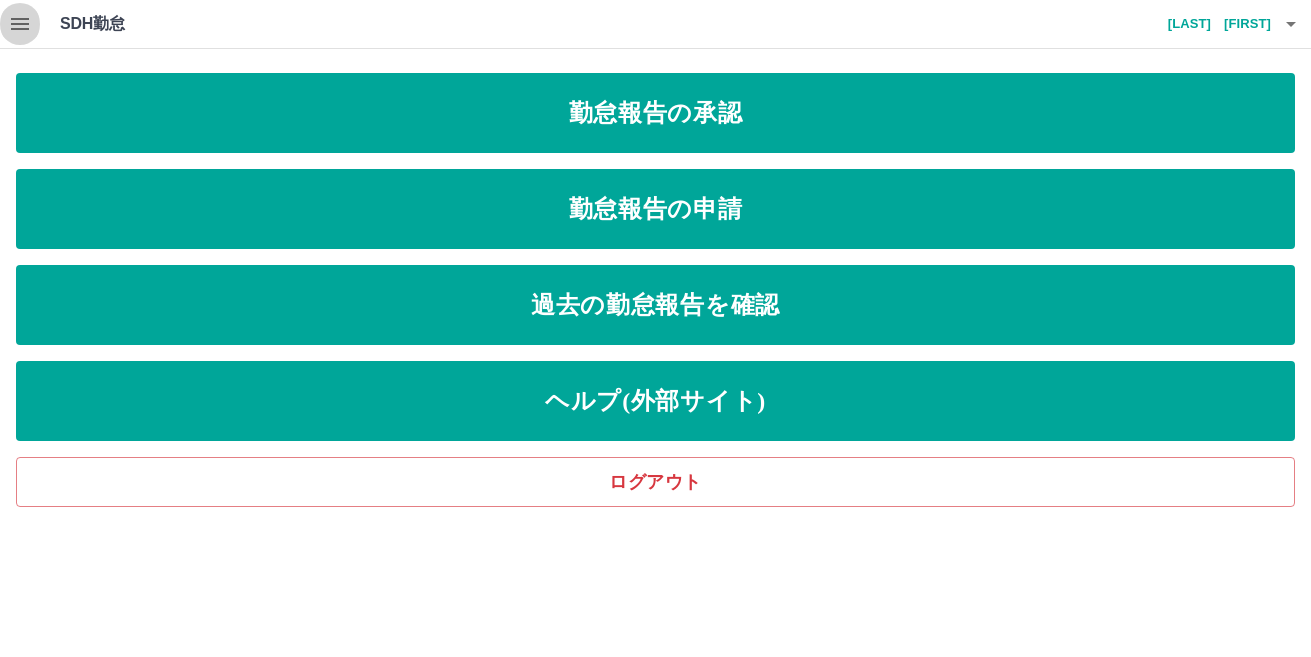 click 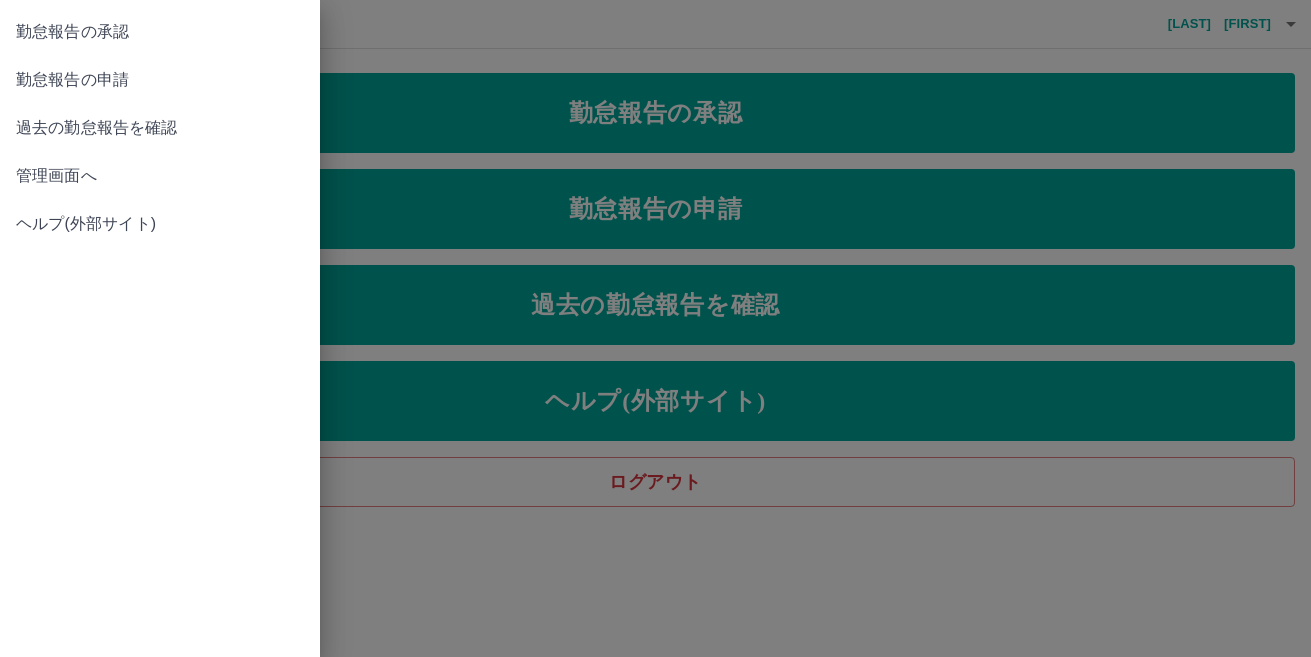 click on "管理画面へ" at bounding box center [160, 176] 